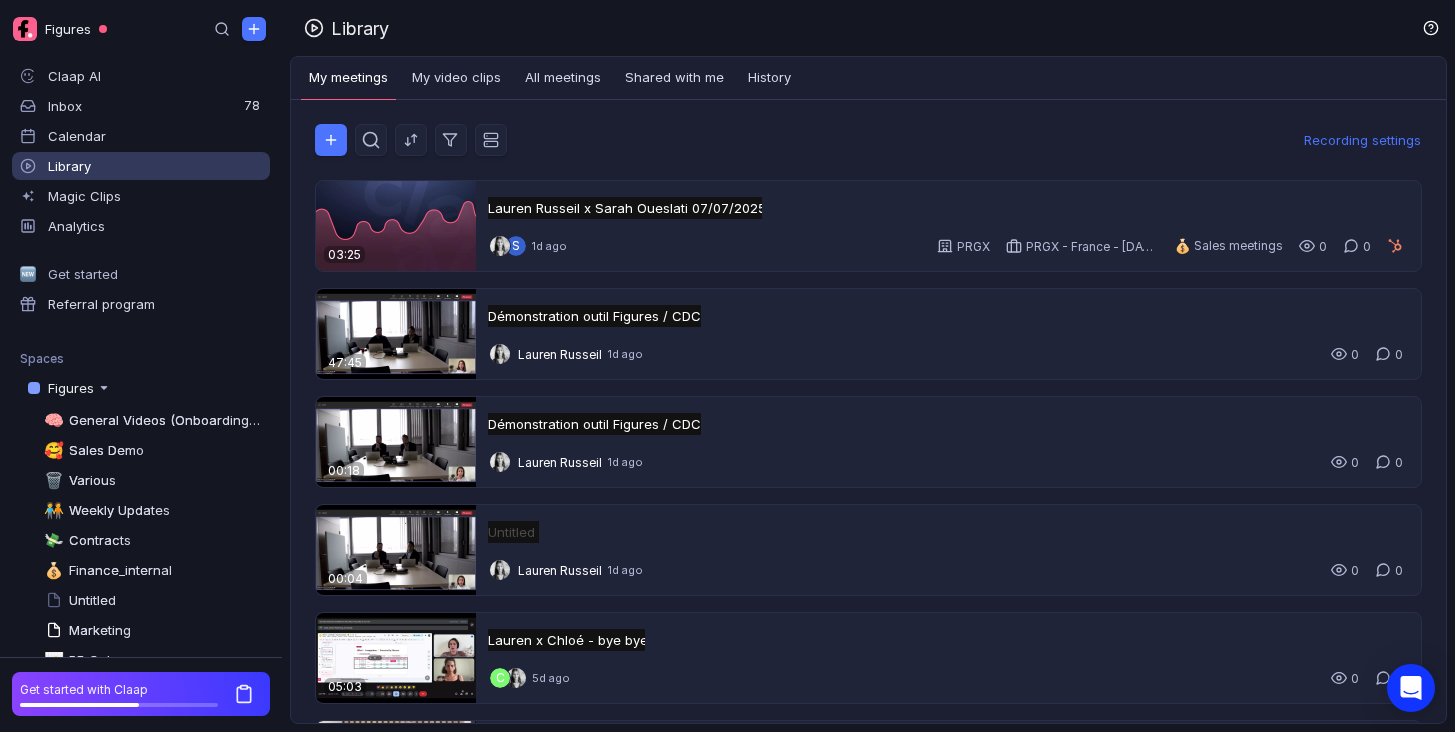 type 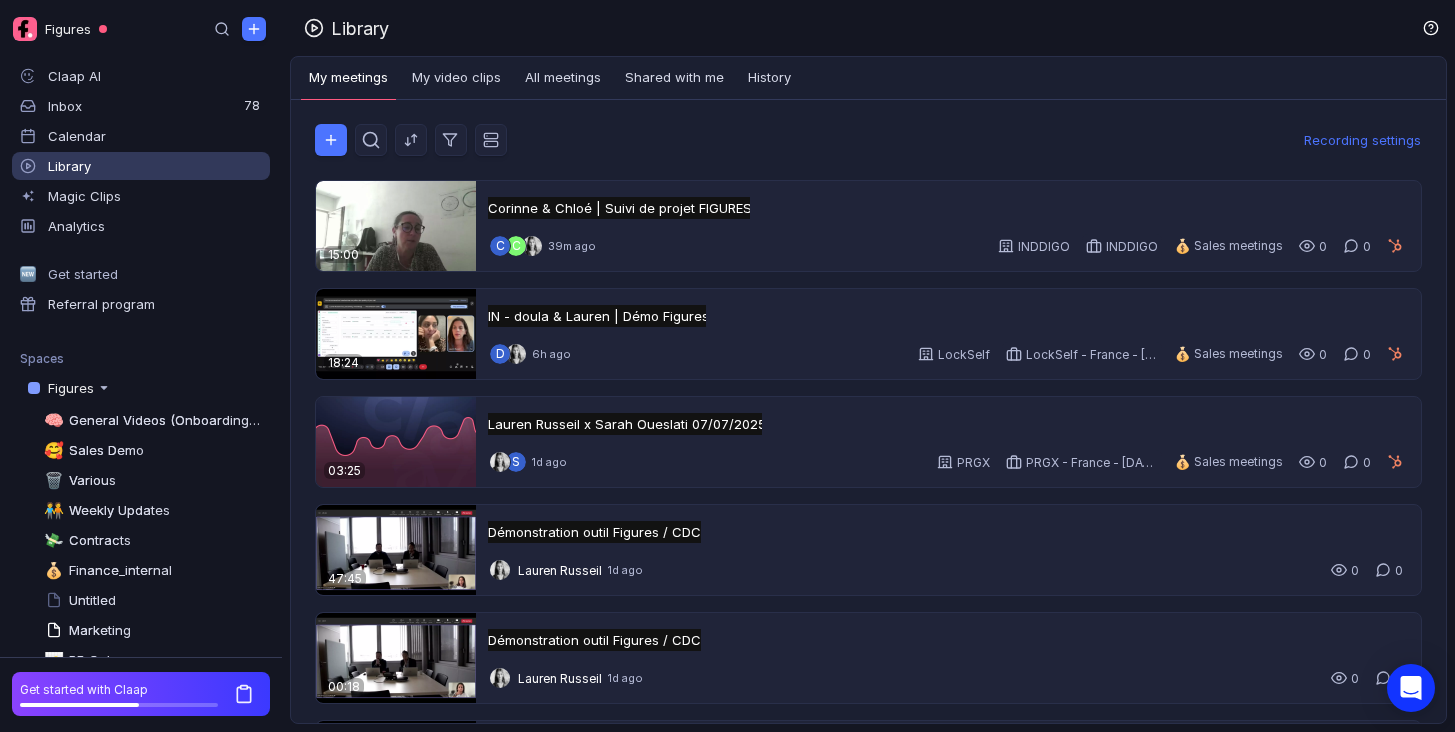 scroll, scrollTop: 0, scrollLeft: 0, axis: both 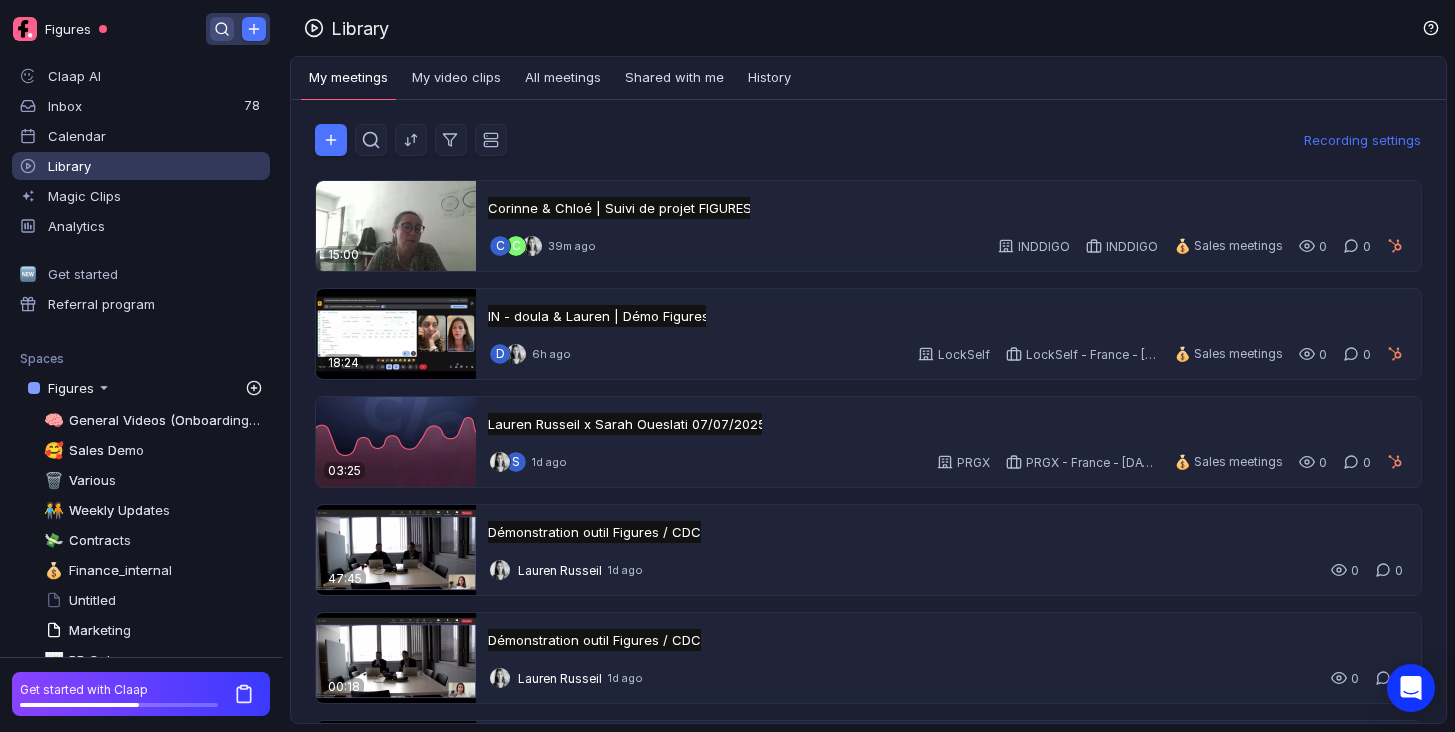 click at bounding box center (222, 29) 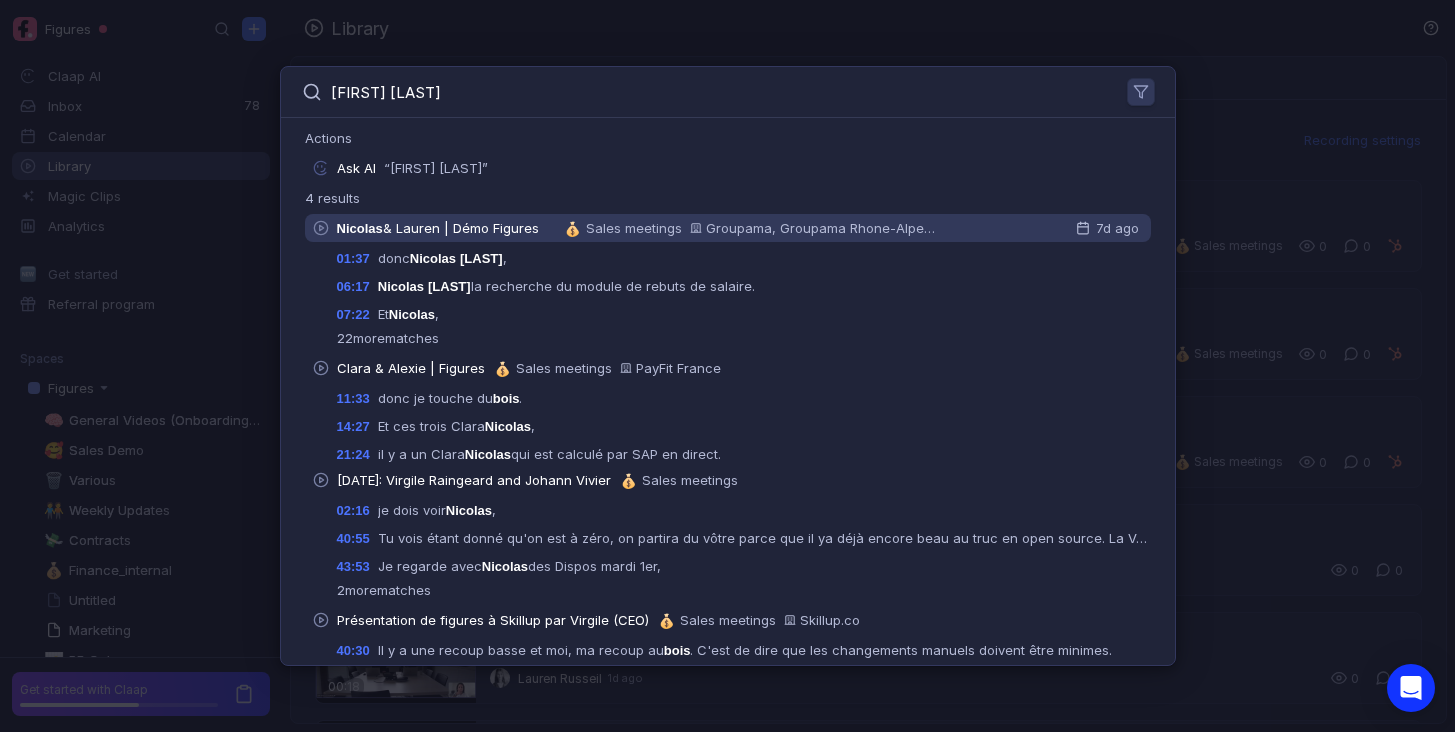 type on "[FIRST] [LAST]" 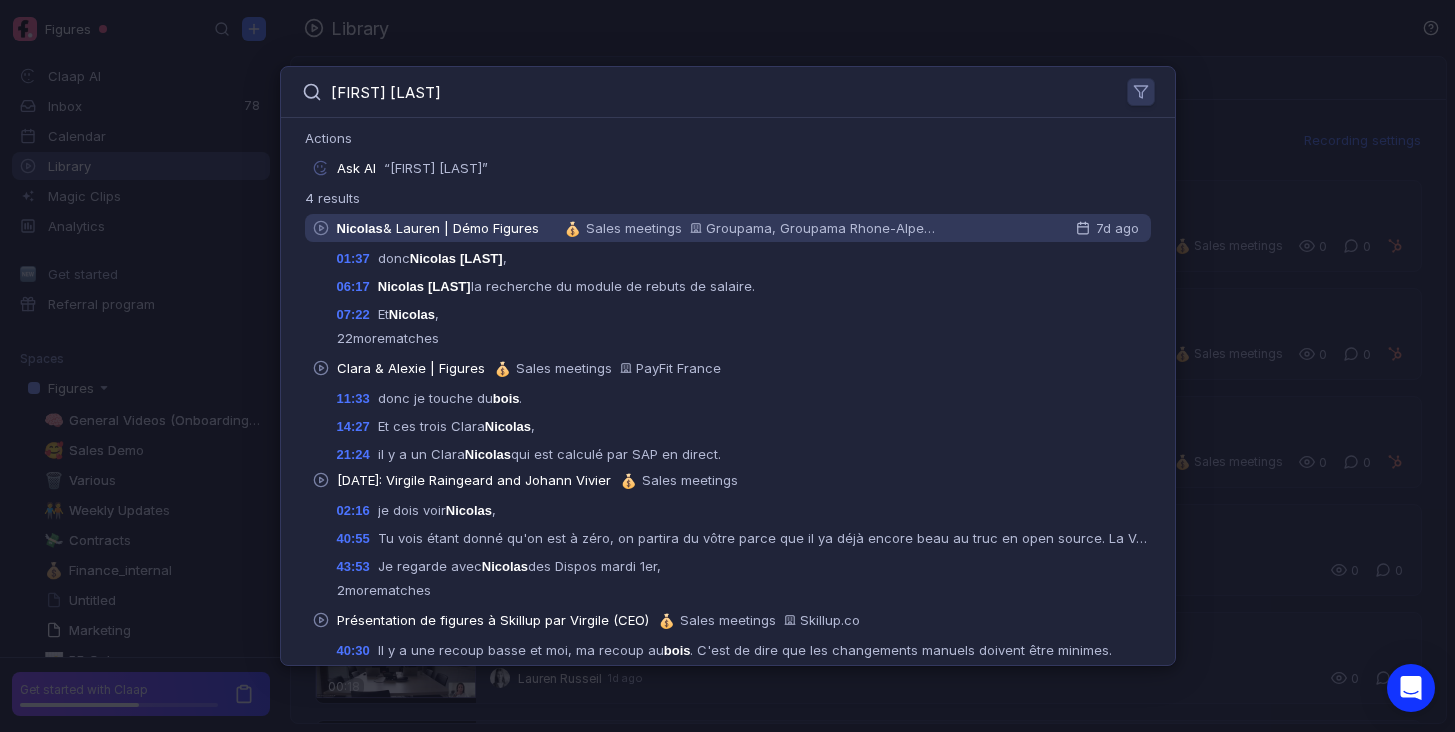 click on "& Lauren | Démo Figures" at bounding box center [461, 228] 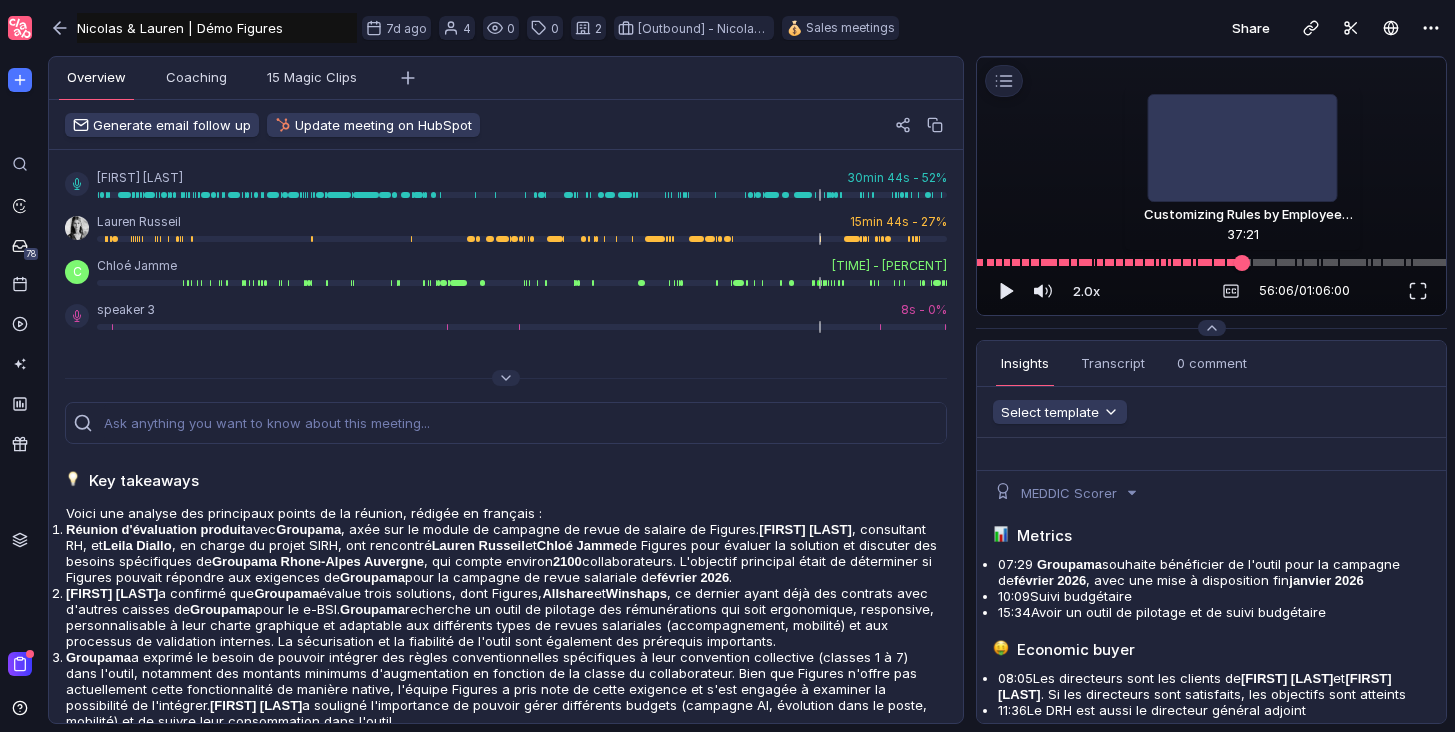click at bounding box center (1211, 262) 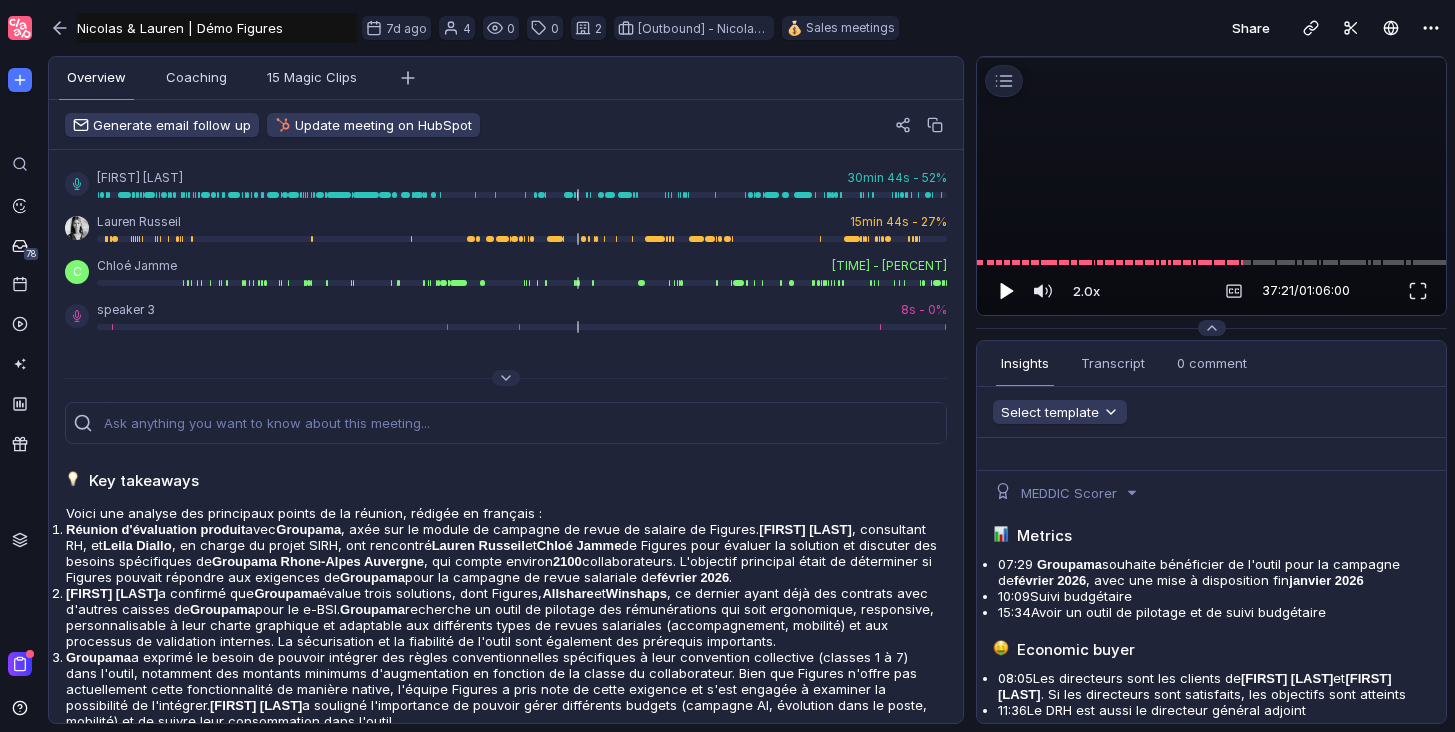 click at bounding box center [1007, 291] 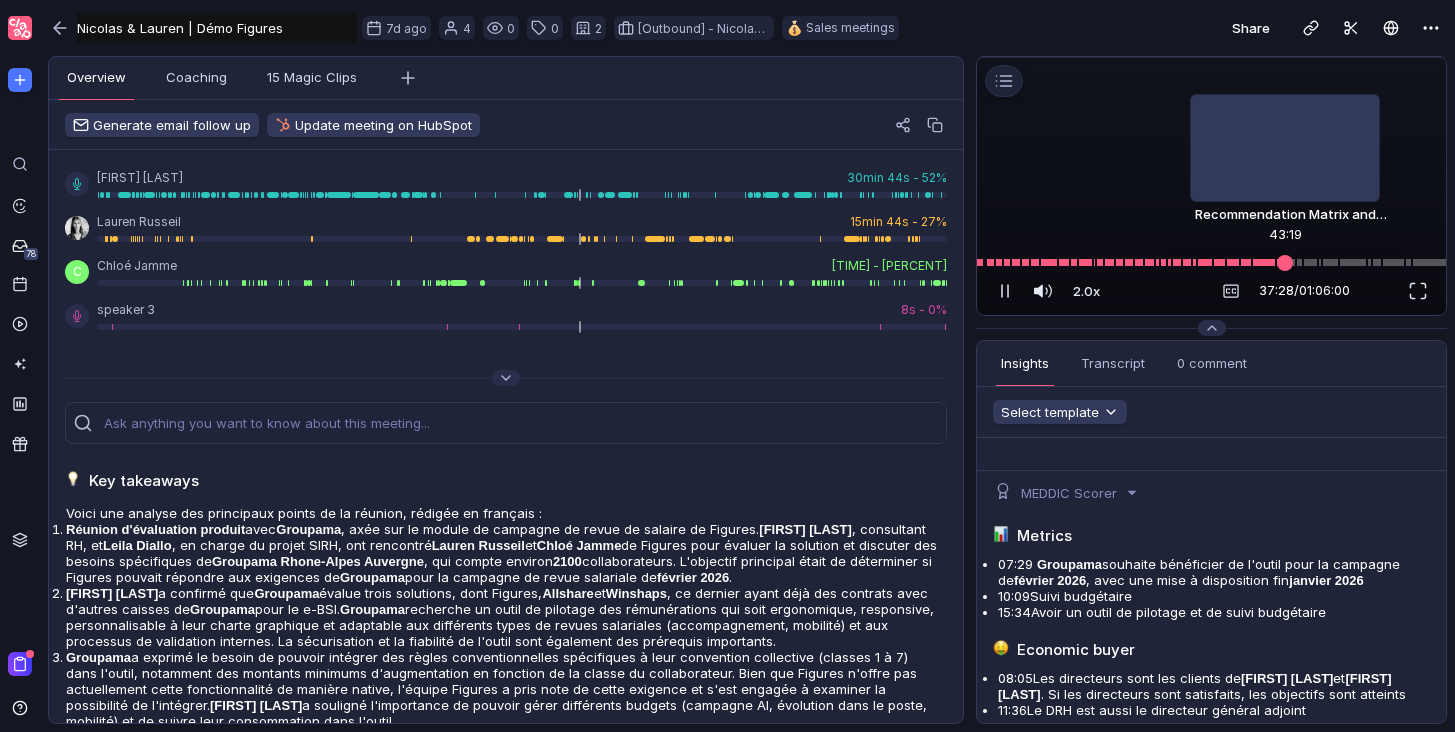 click at bounding box center (1211, 262) 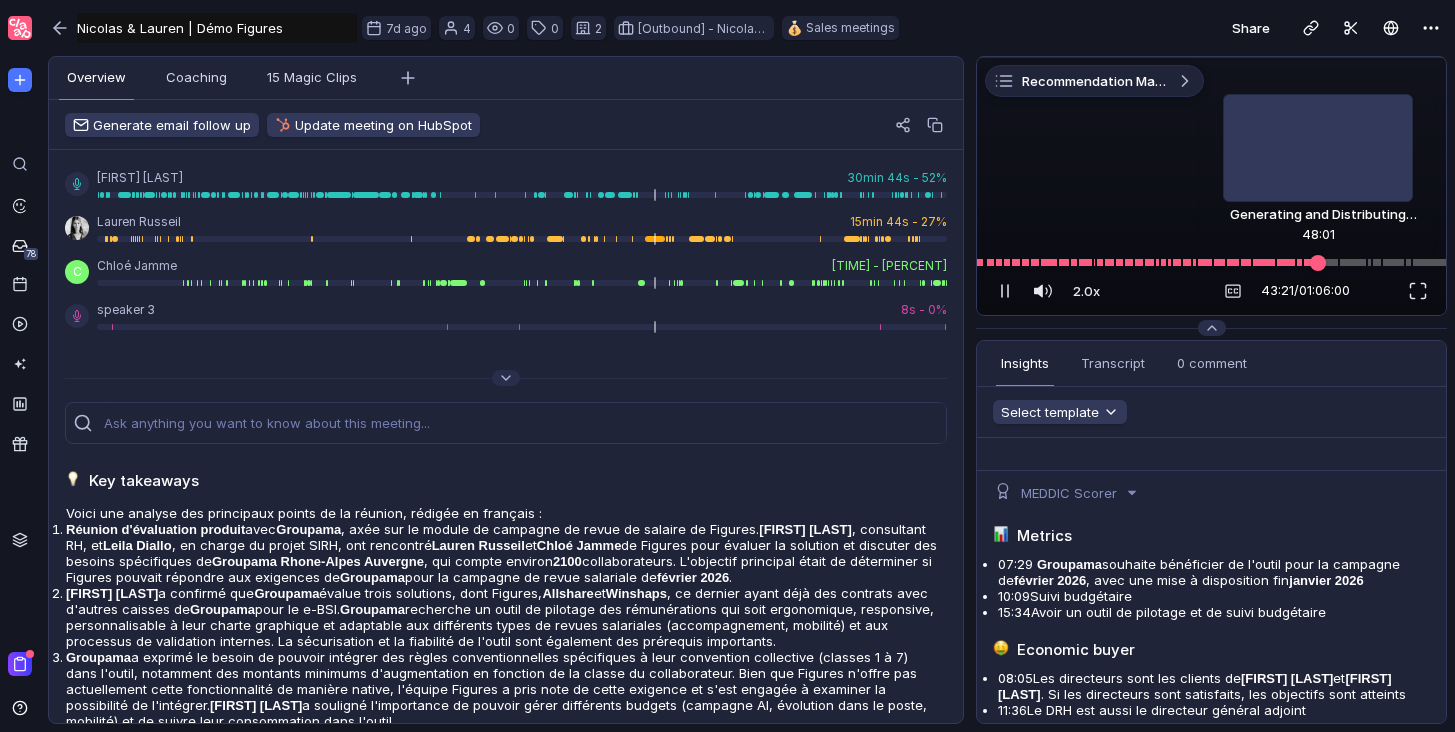 click at bounding box center [1211, 262] 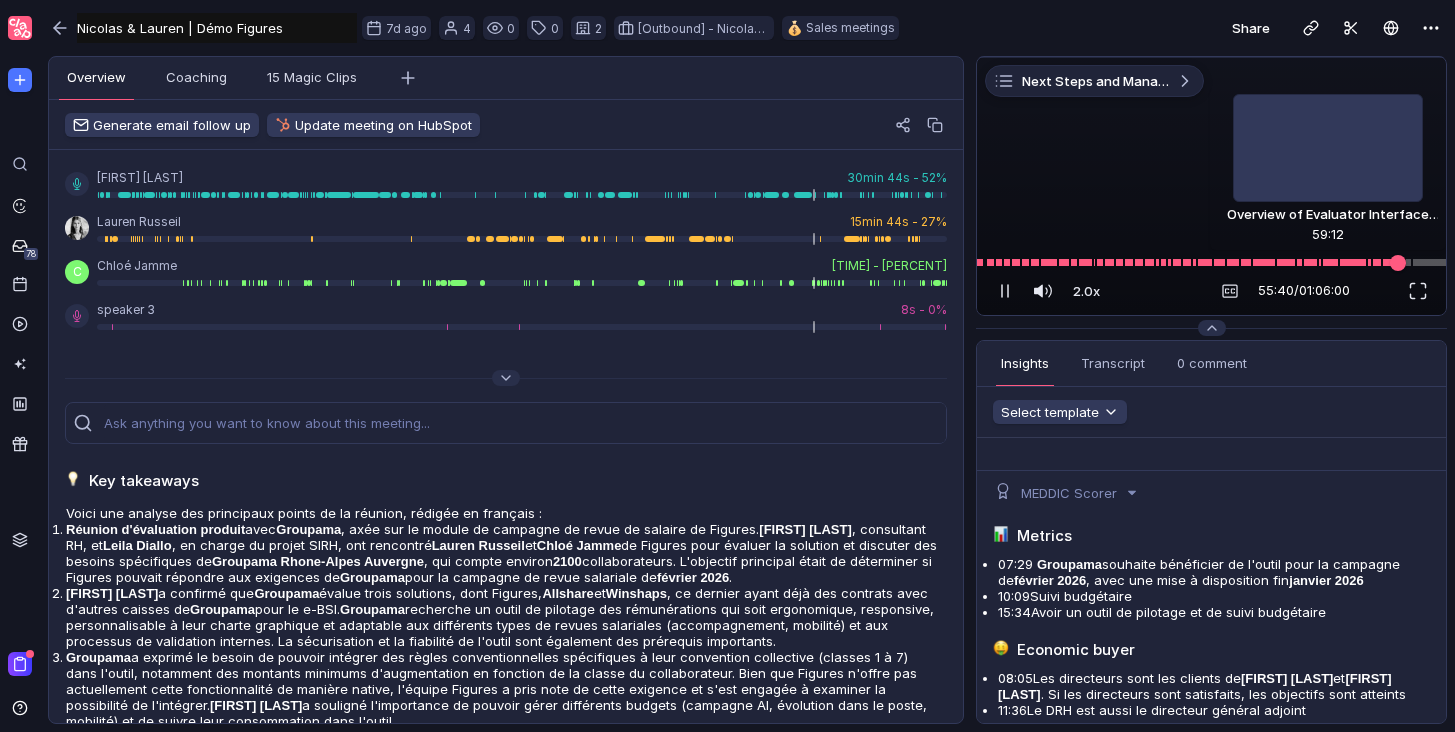 click at bounding box center [1211, 262] 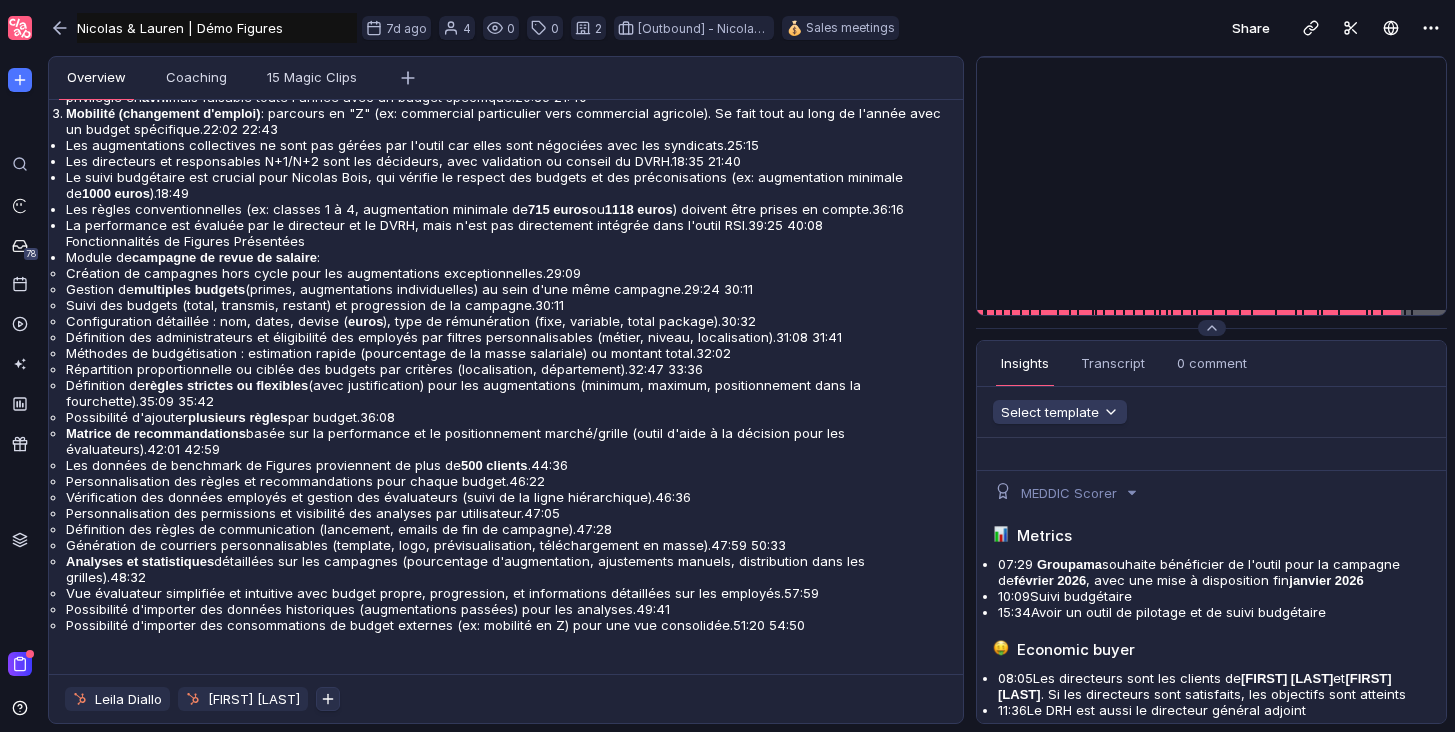 scroll, scrollTop: 2259, scrollLeft: 0, axis: vertical 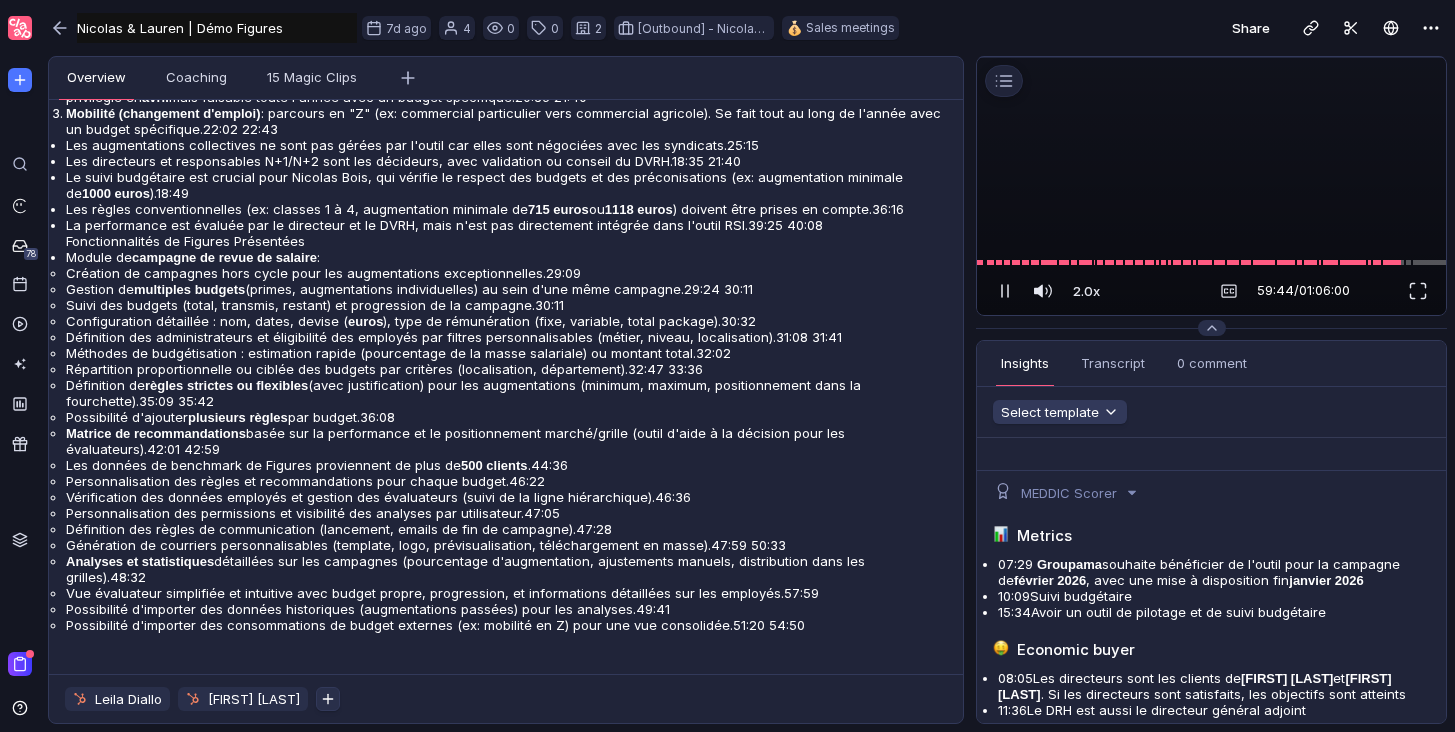 click at bounding box center (1212, 57) 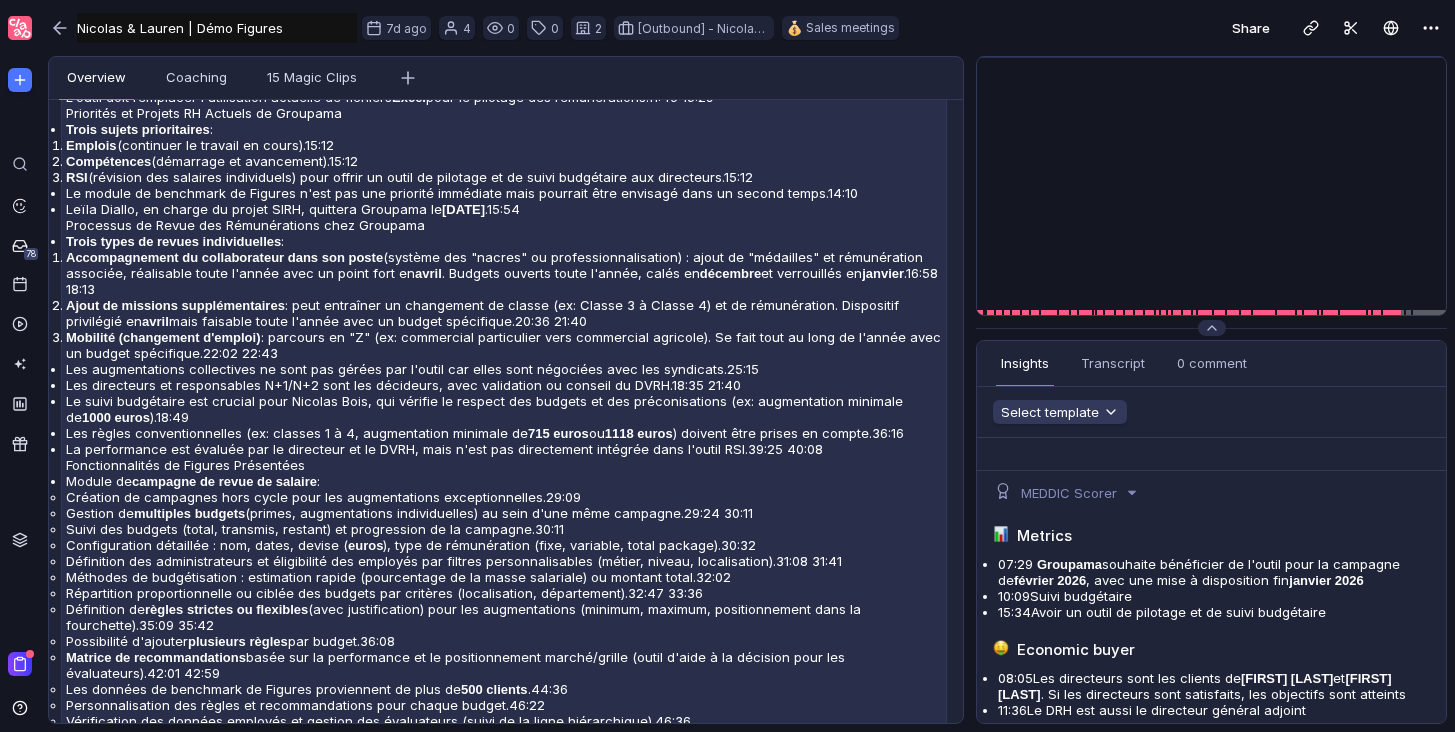 scroll, scrollTop: 1342, scrollLeft: 0, axis: vertical 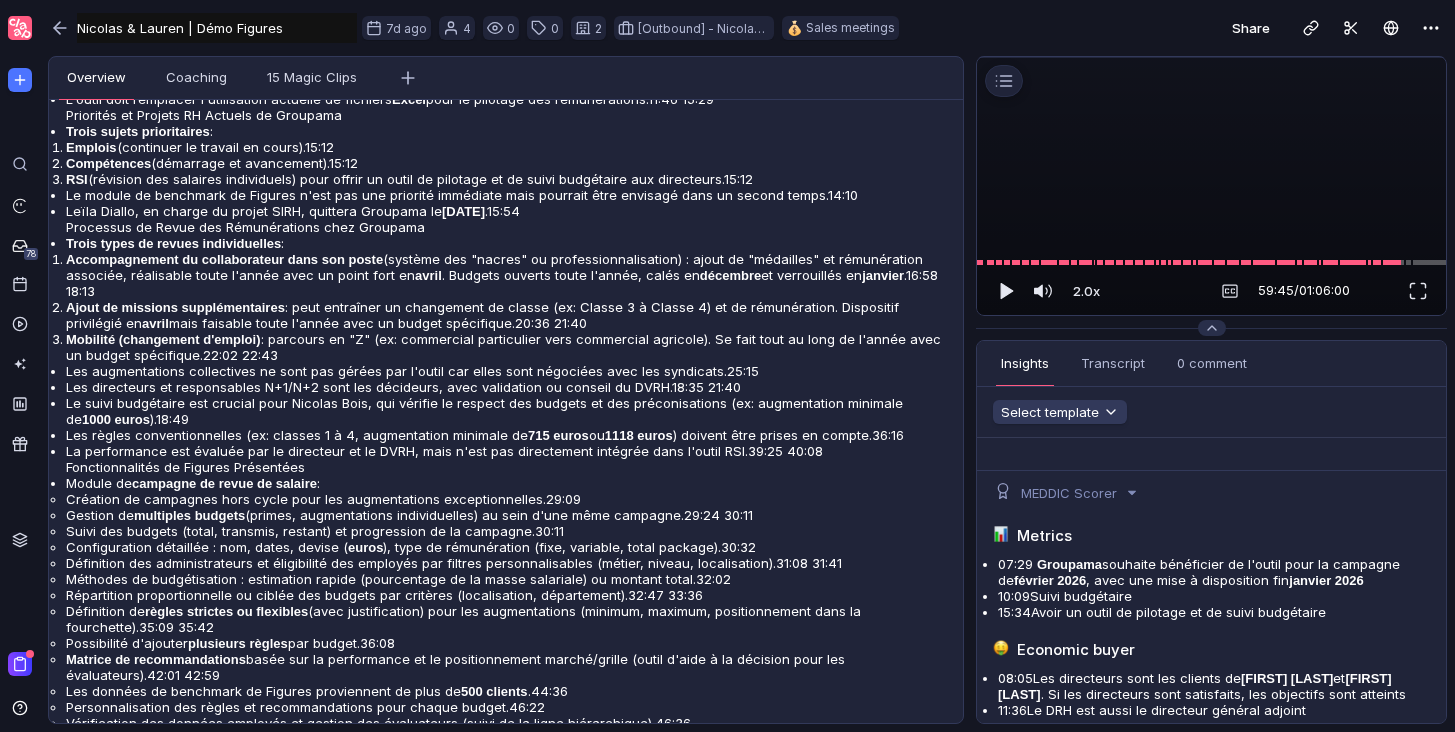 click at bounding box center [1212, 57] 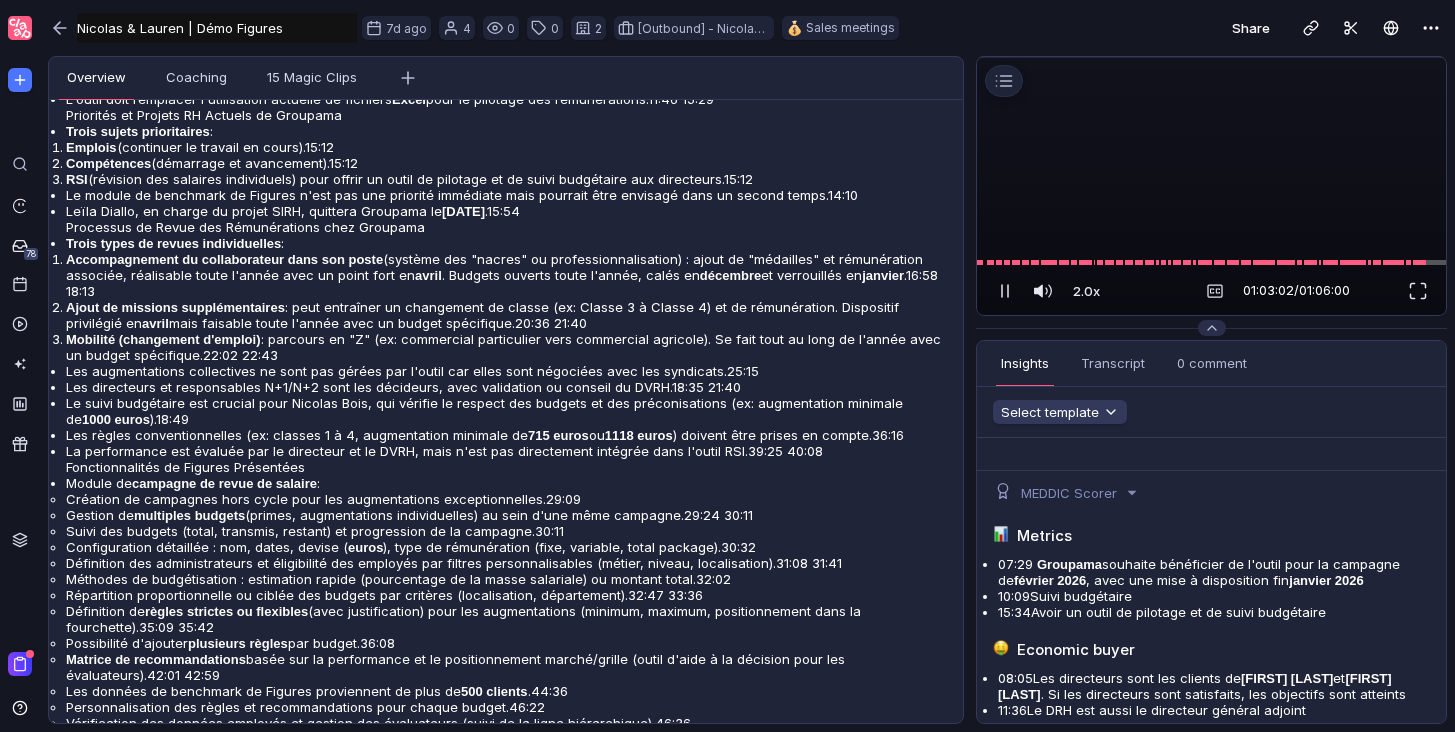 click at bounding box center (1212, 57) 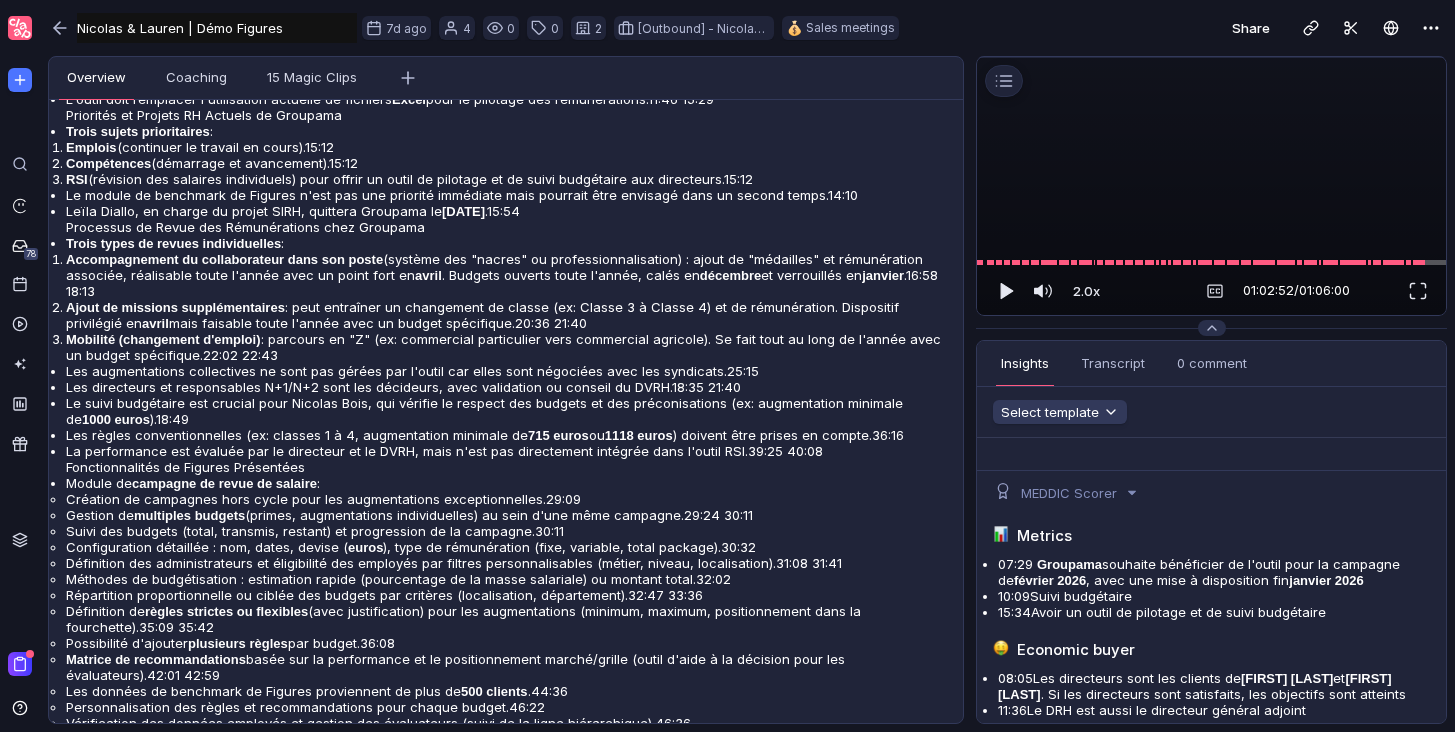 click at bounding box center [1212, 57] 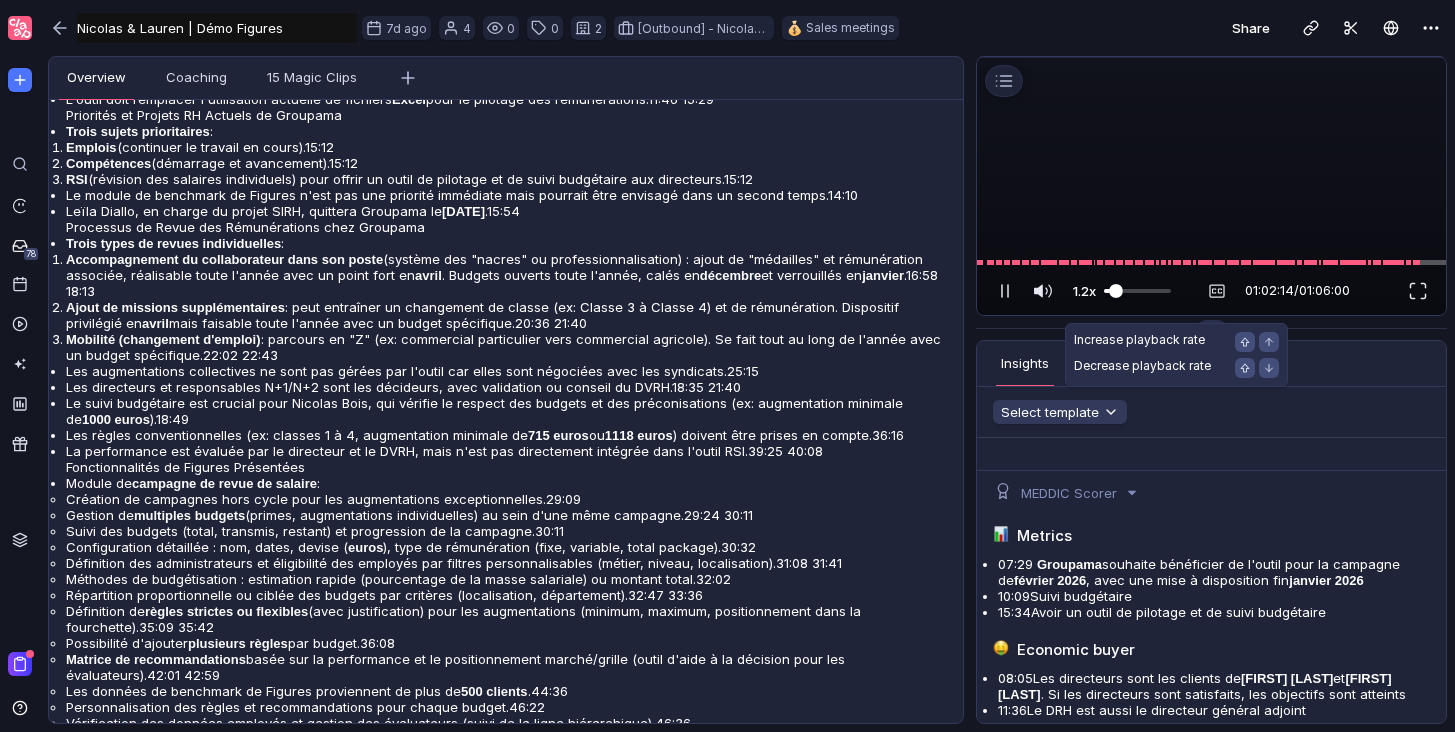 click at bounding box center (1137, 291) 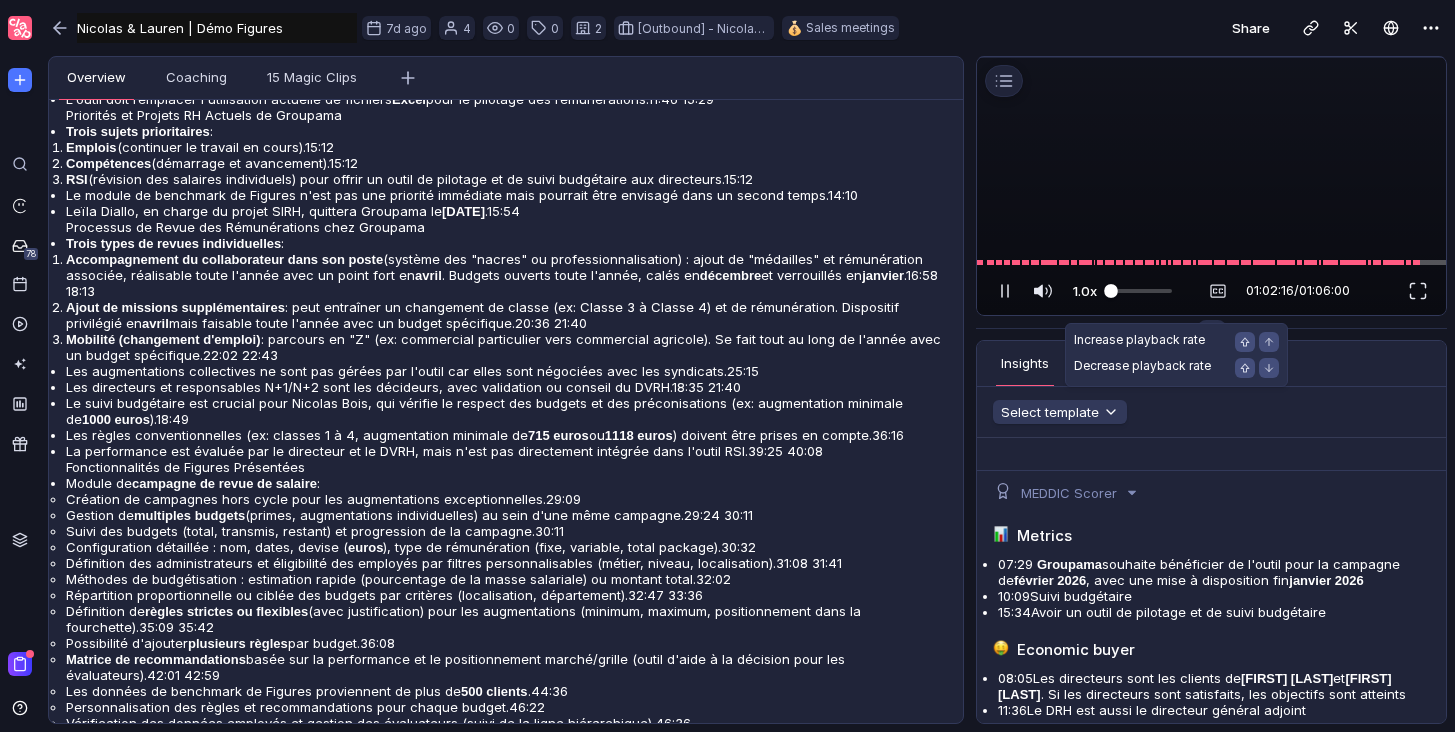 click on "1.0x" at bounding box center (1123, 291) 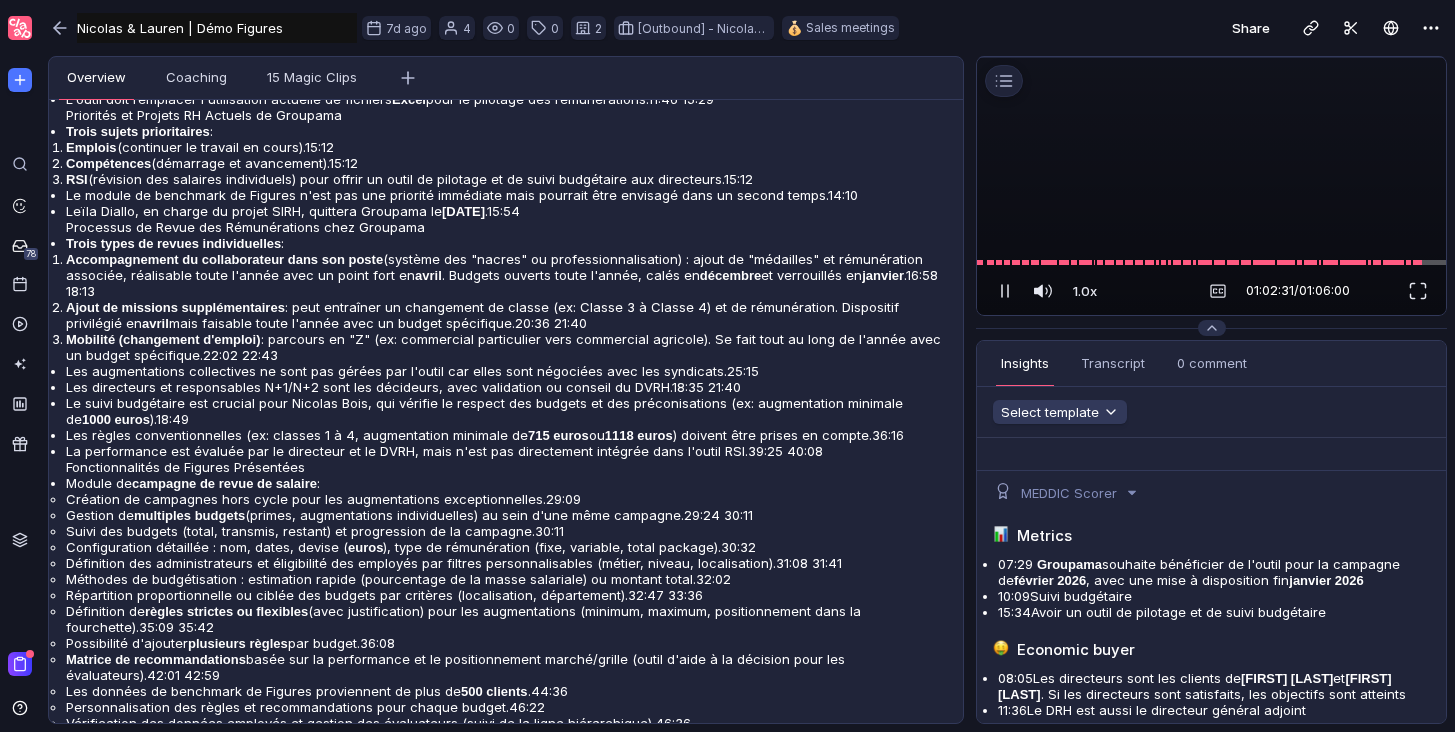 click at bounding box center (1212, 57) 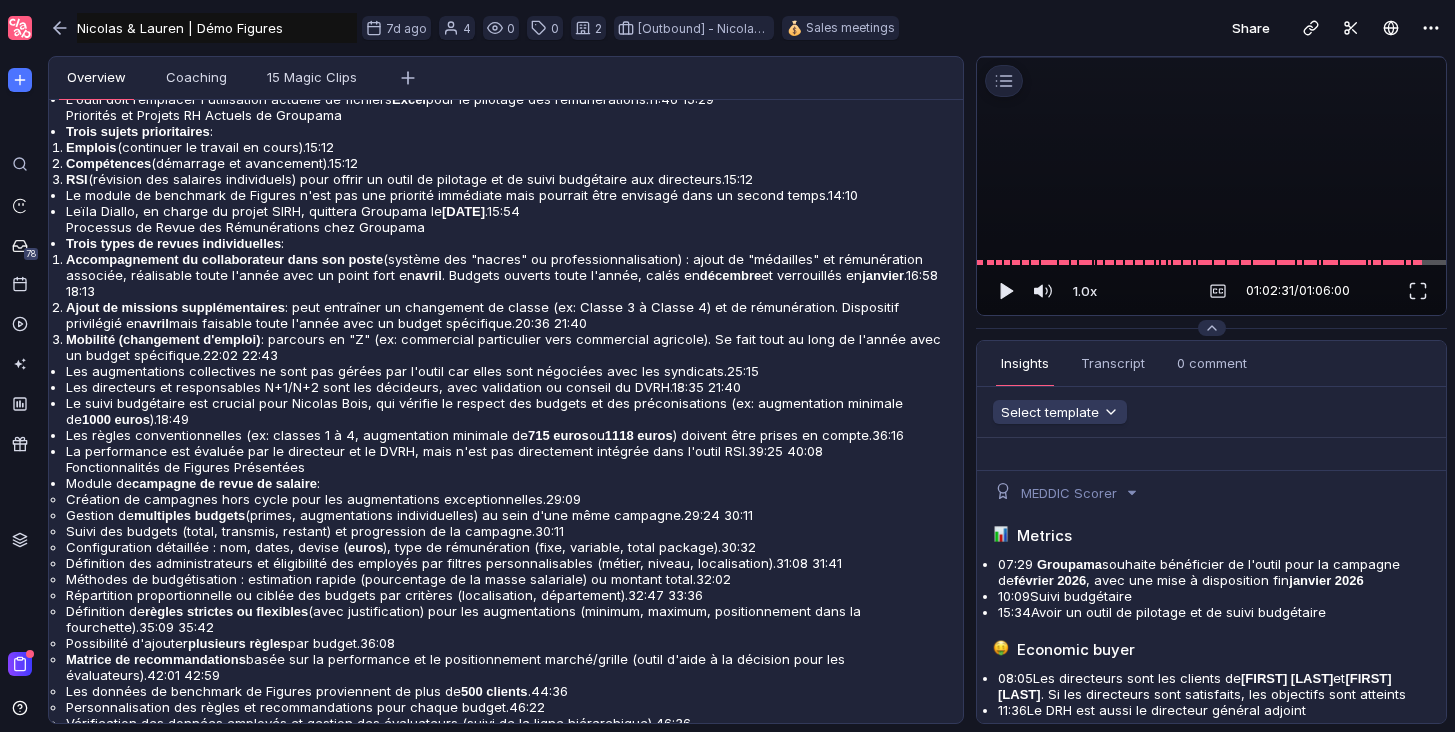 click at bounding box center (1212, 57) 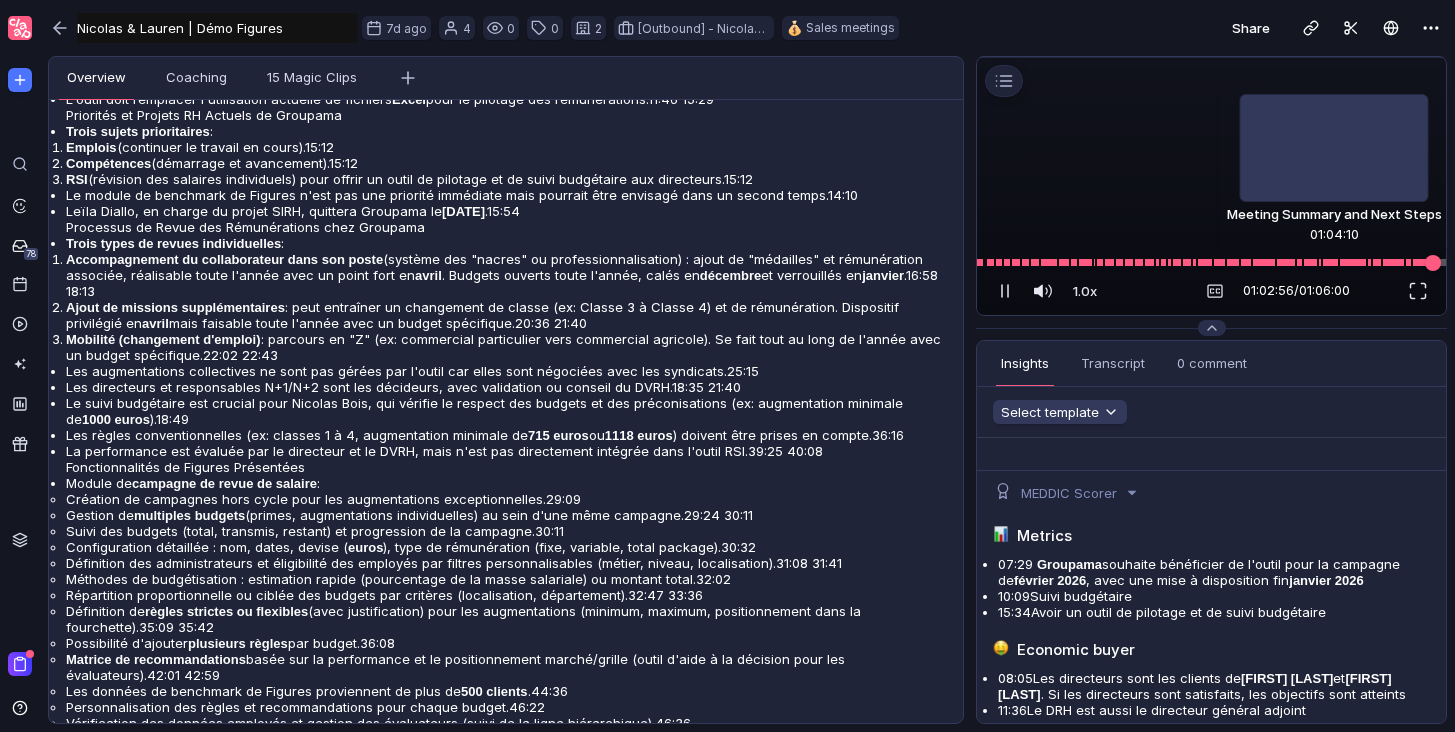 click at bounding box center [1211, 262] 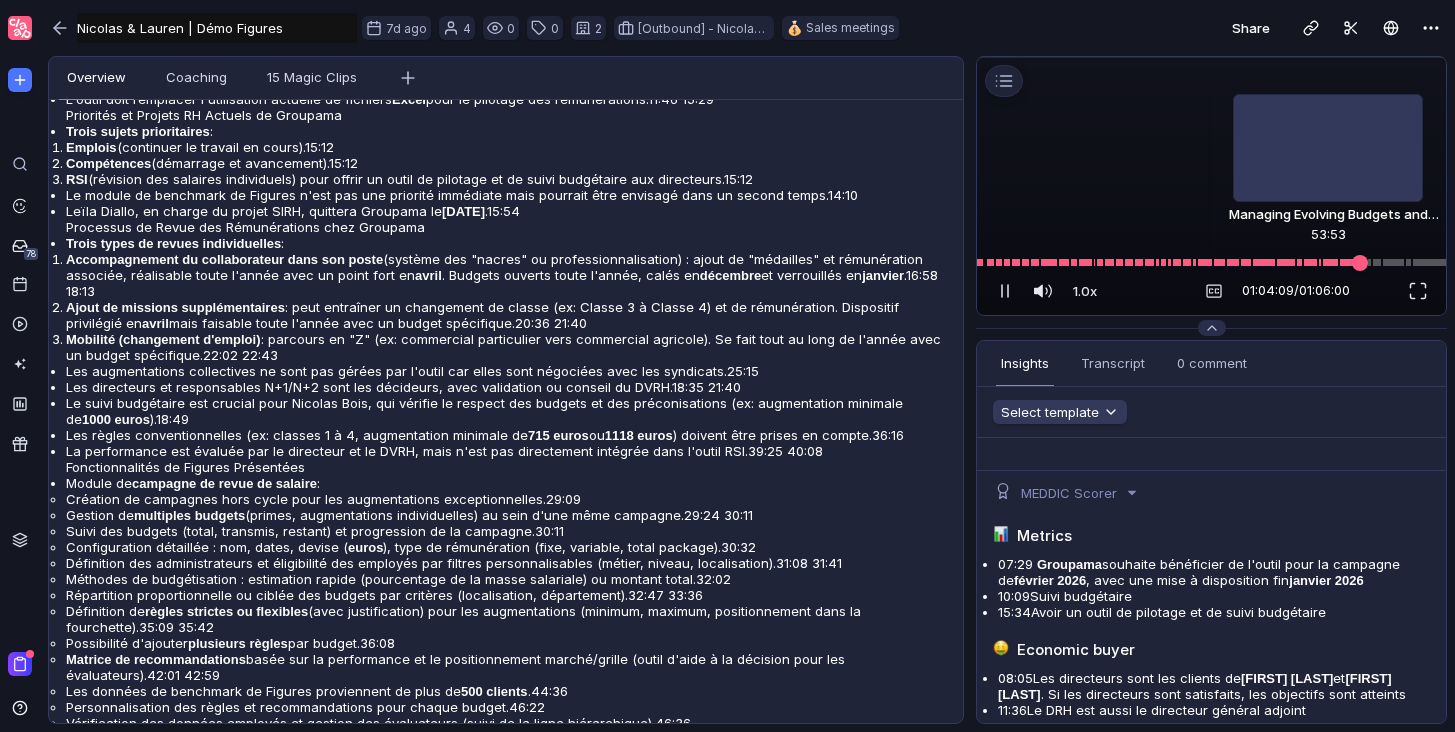 click at bounding box center (1211, 262) 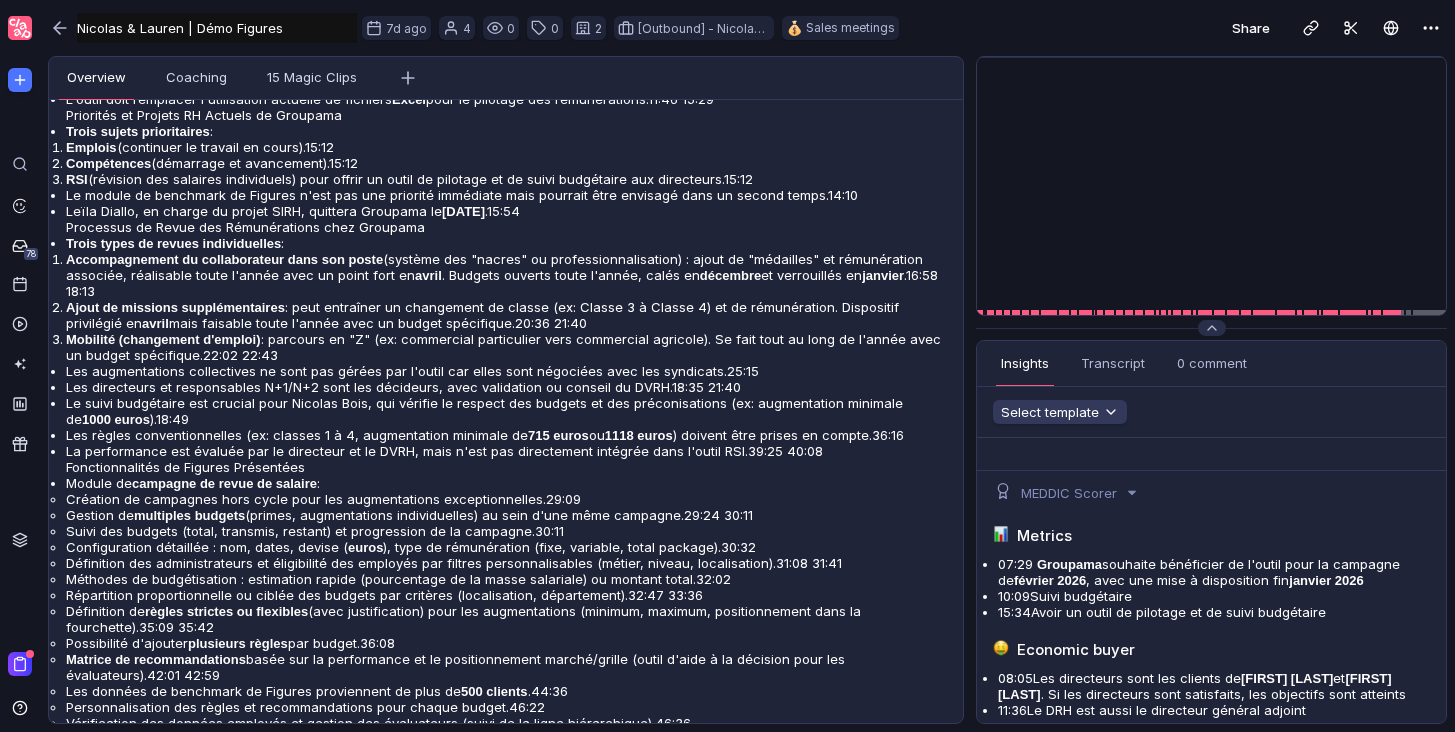 click at bounding box center (1212, 57) 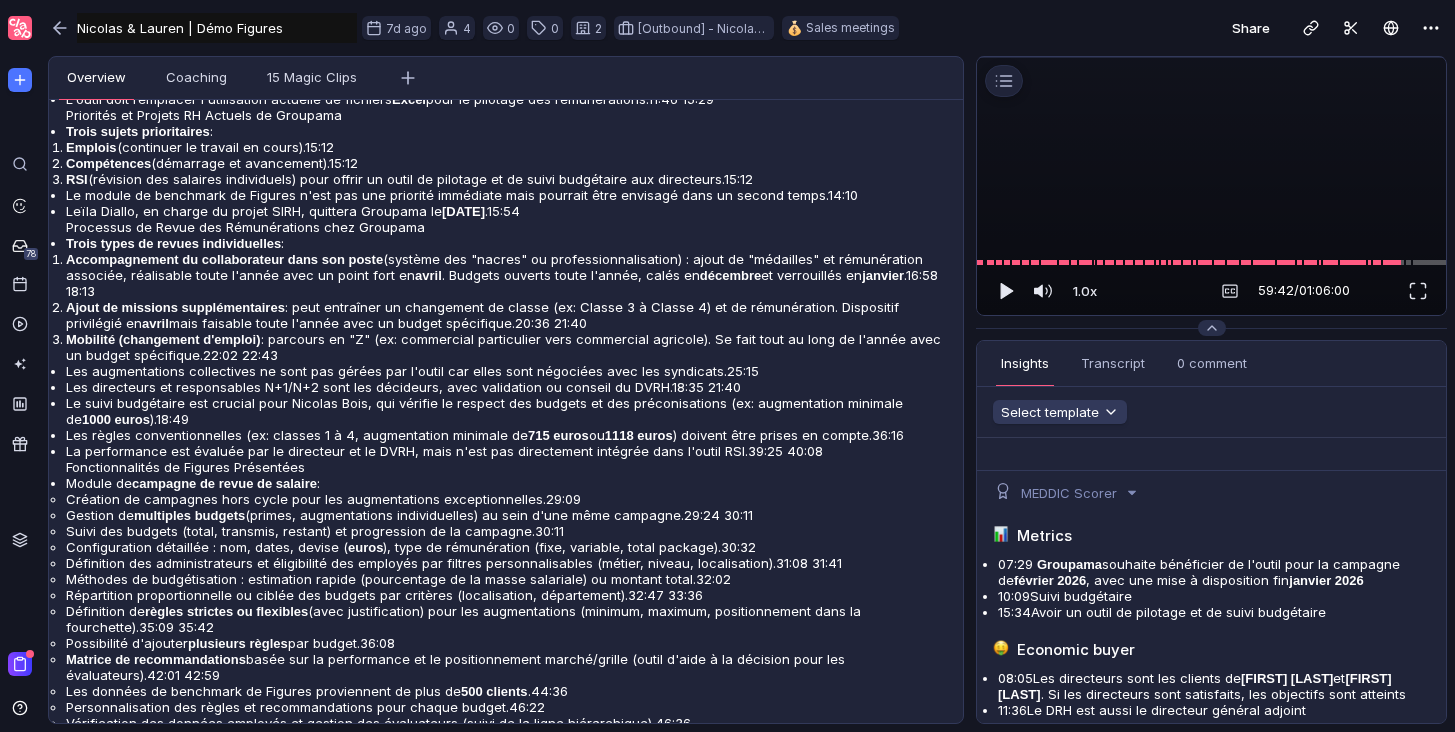 click at bounding box center [1212, 57] 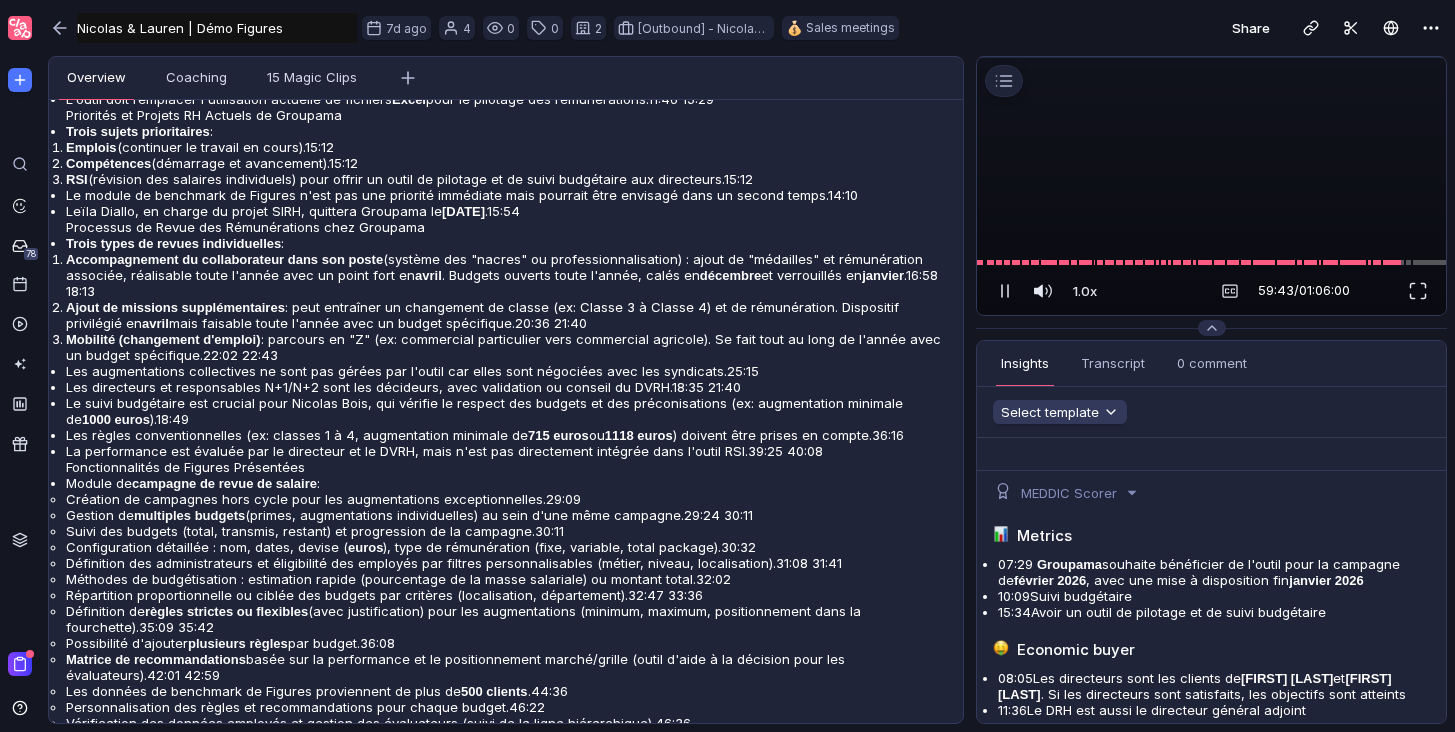 click at bounding box center (1212, 57) 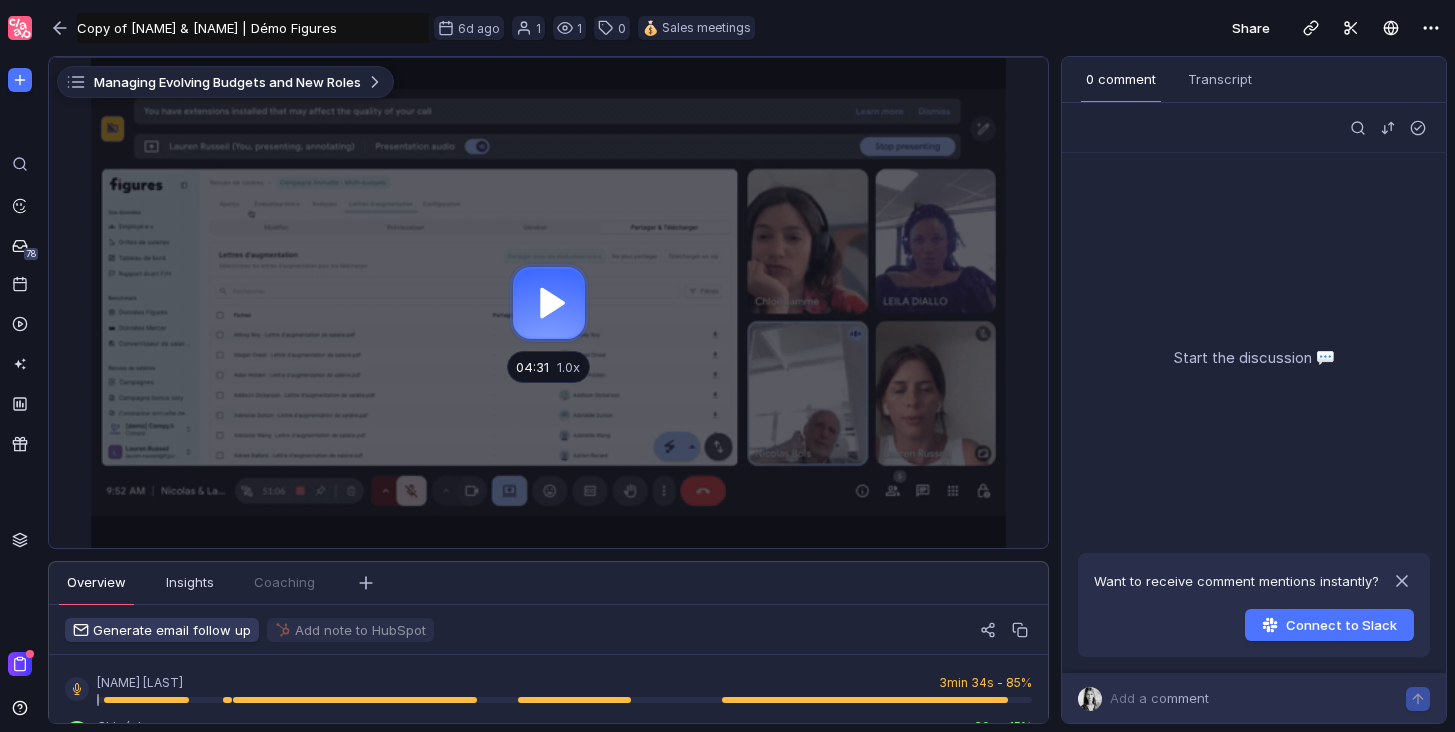 scroll, scrollTop: 0, scrollLeft: 0, axis: both 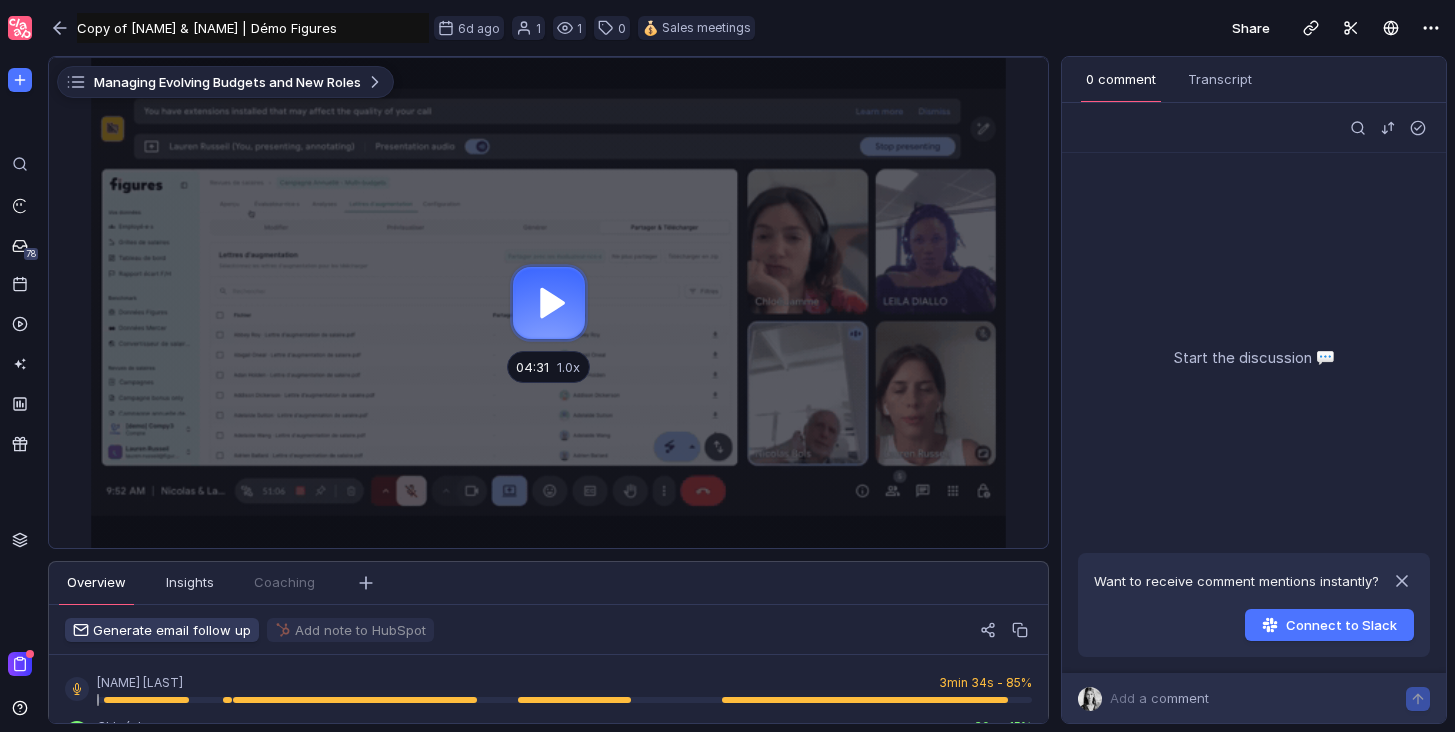 click at bounding box center [548, 303] 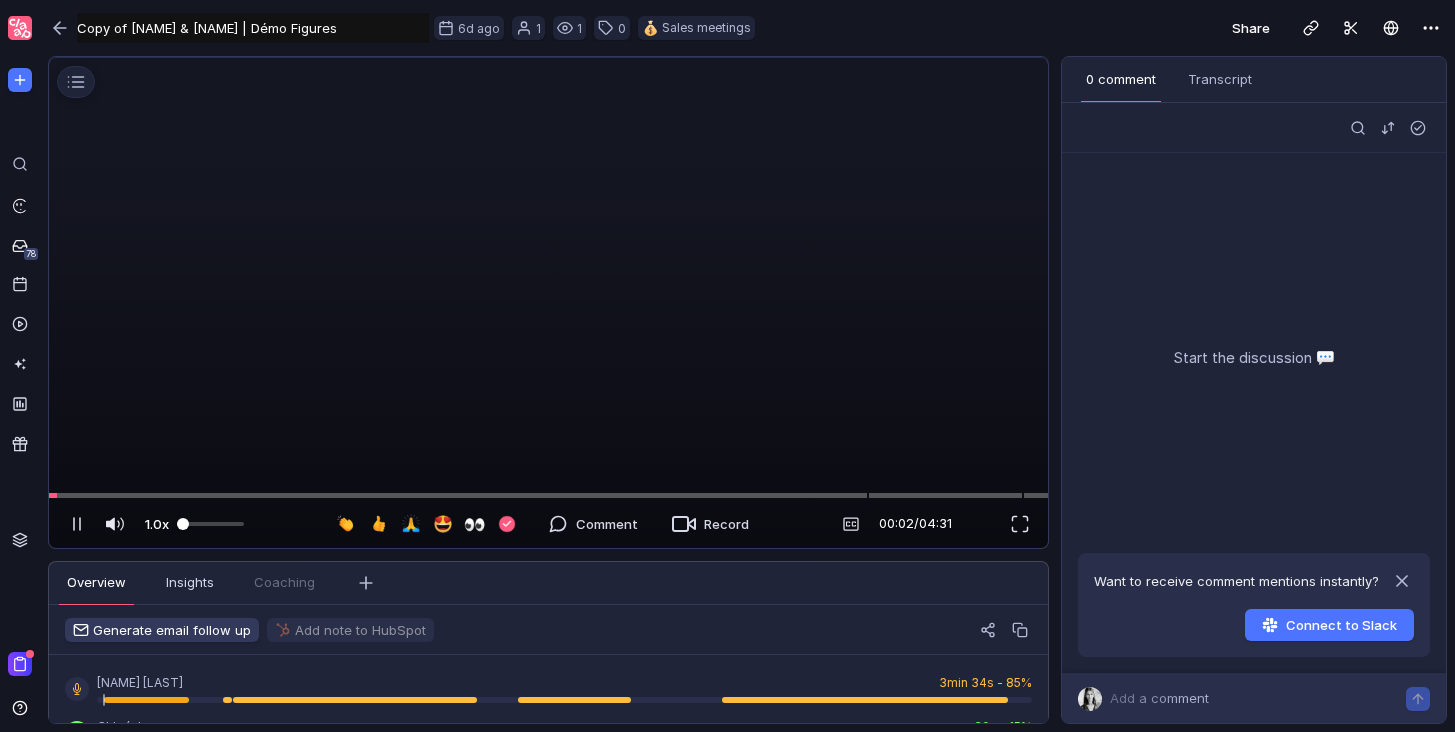 click at bounding box center (210, 524) 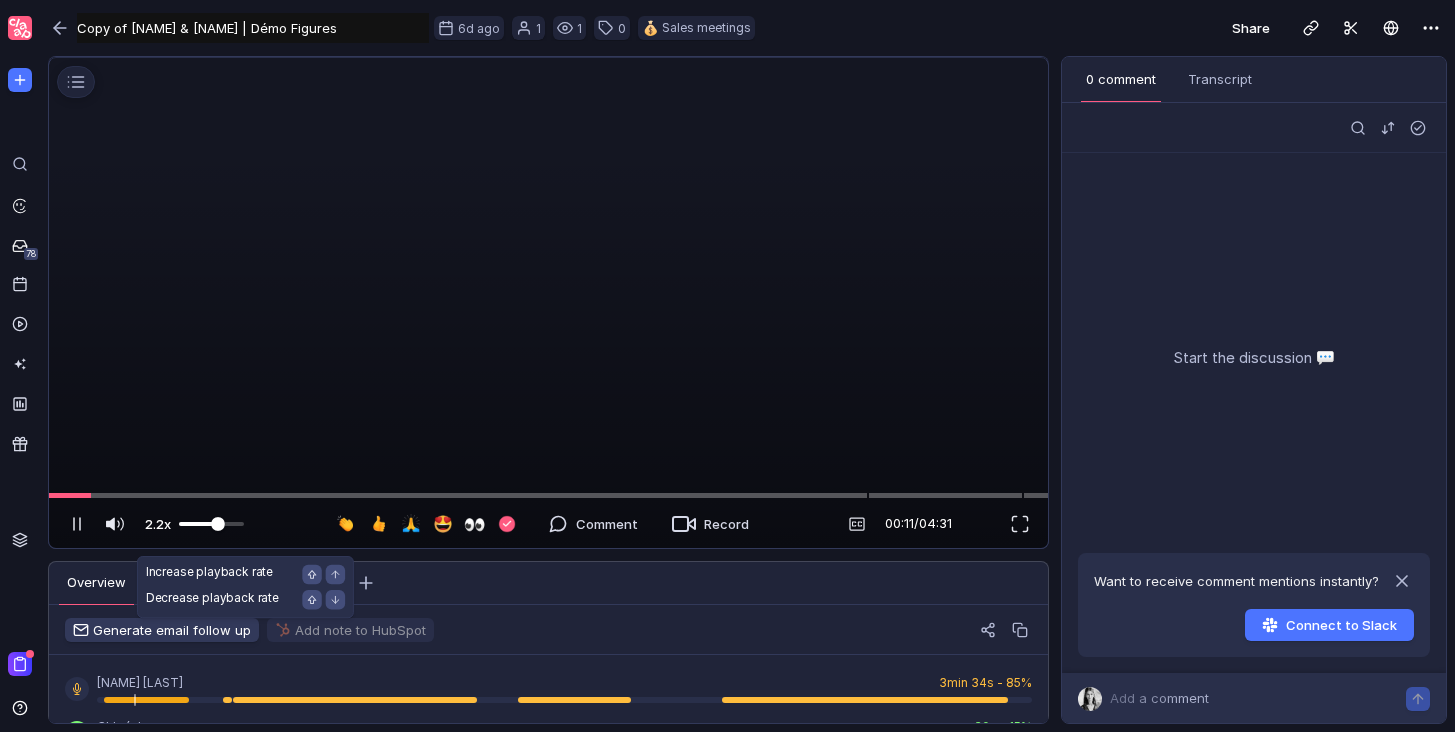 click at bounding box center (211, 524) 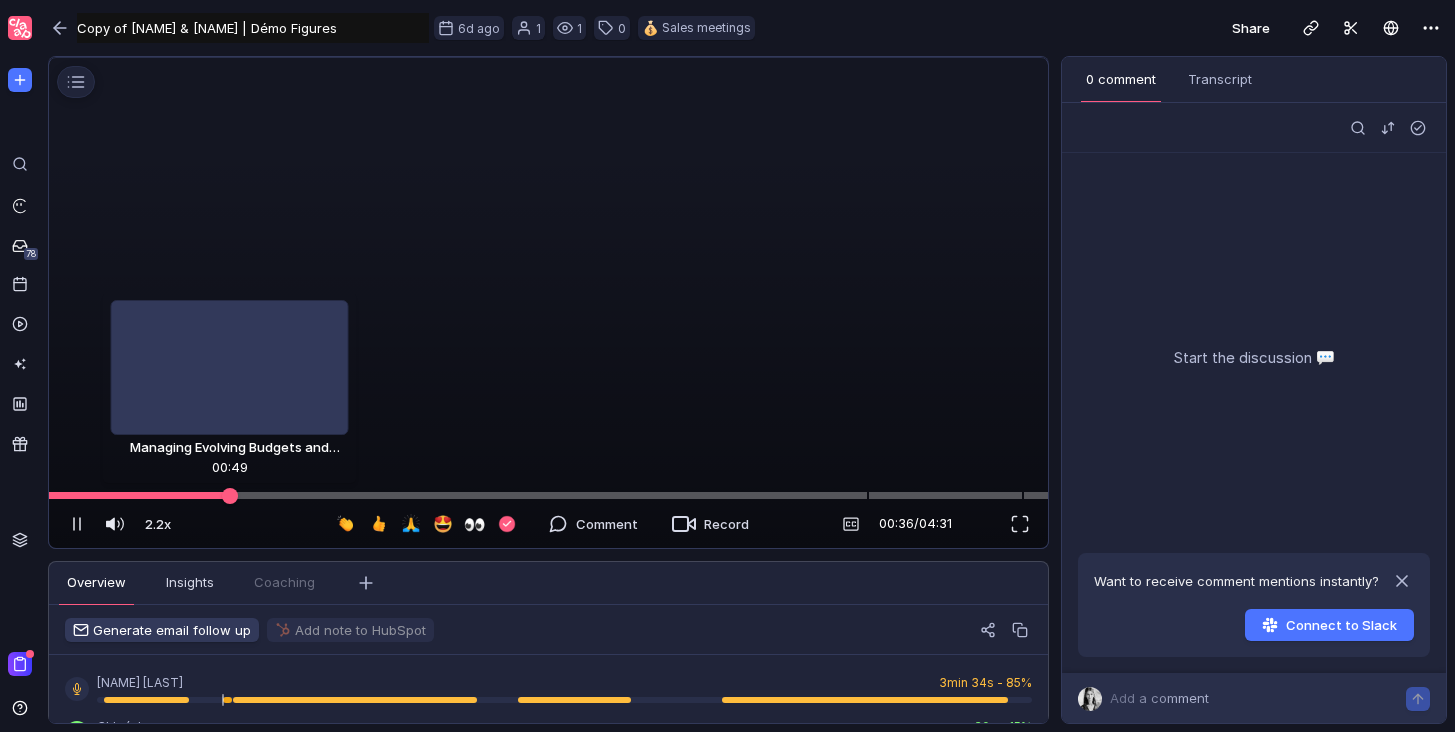 click at bounding box center (548, 495) 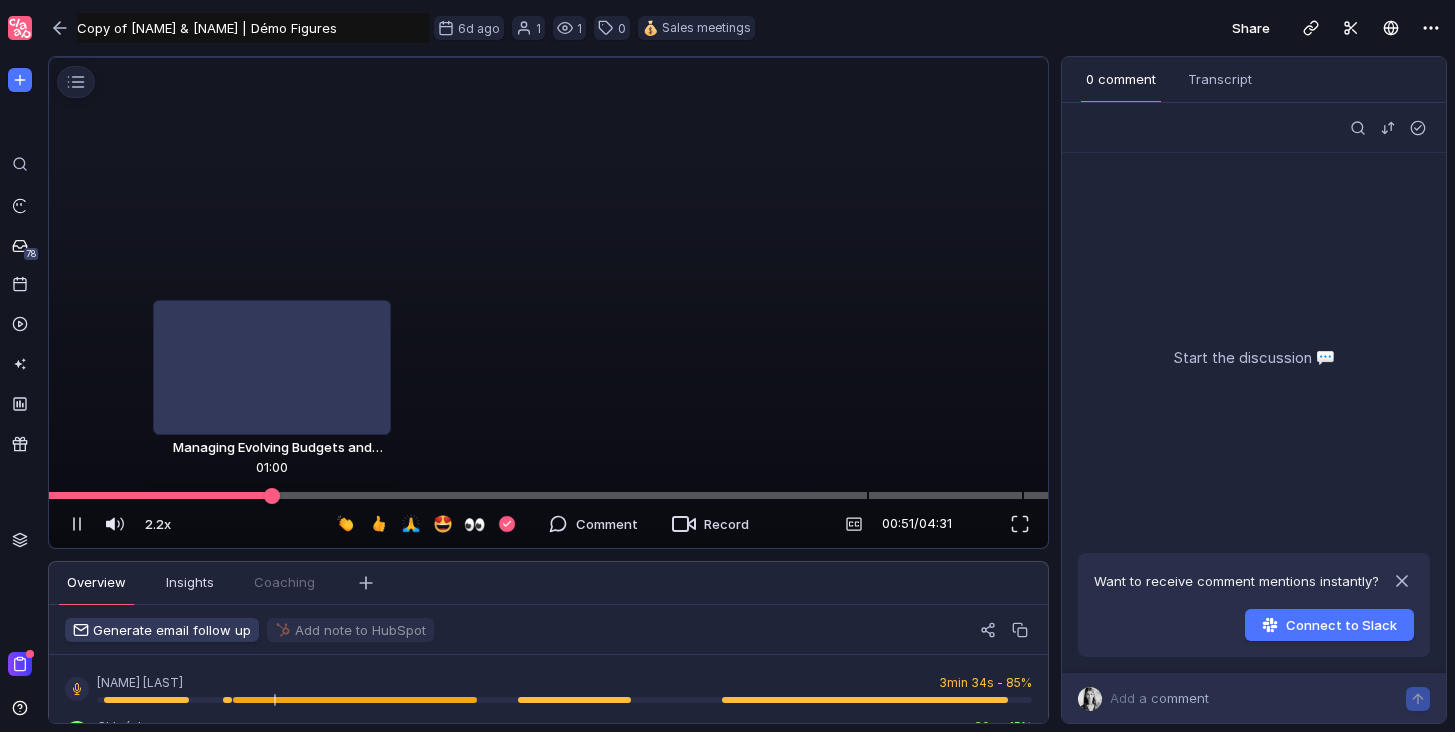 click at bounding box center (548, 495) 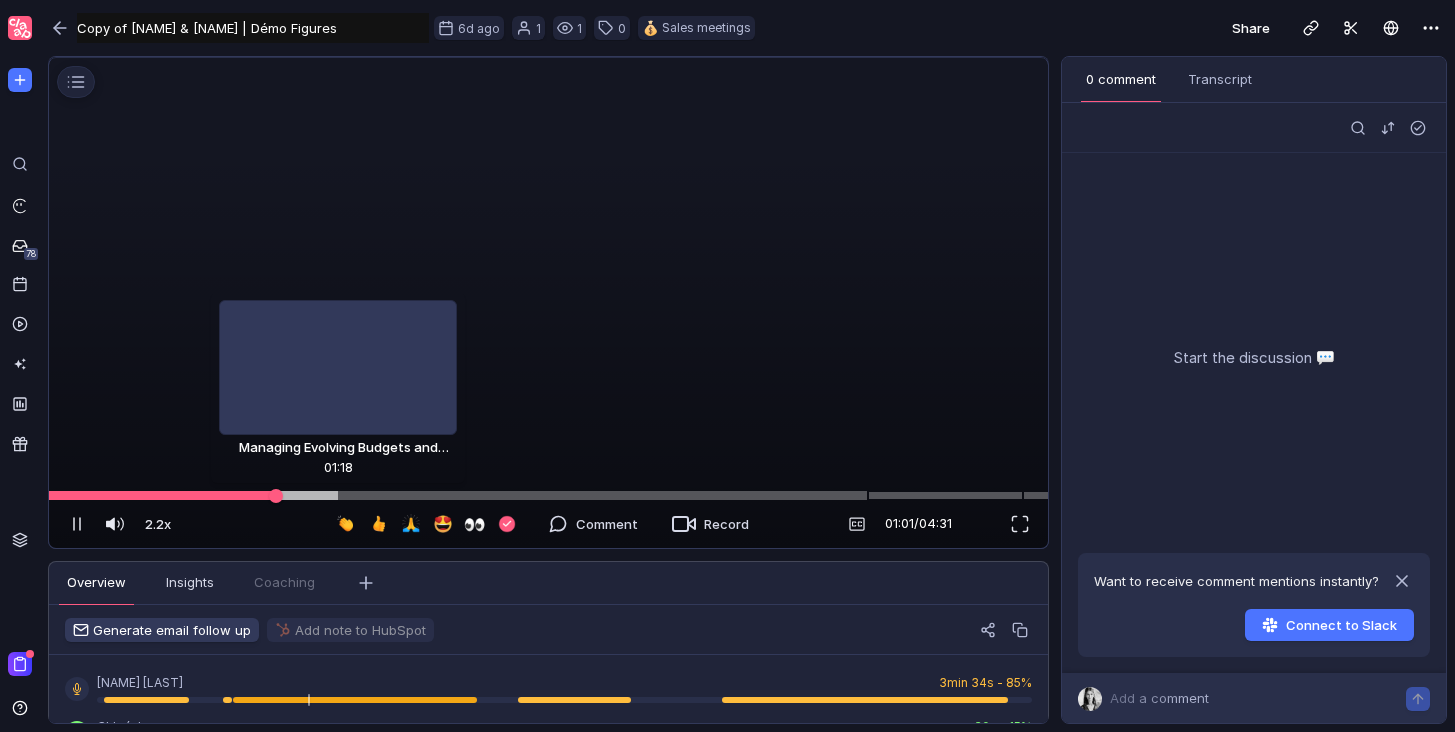 click at bounding box center (548, 495) 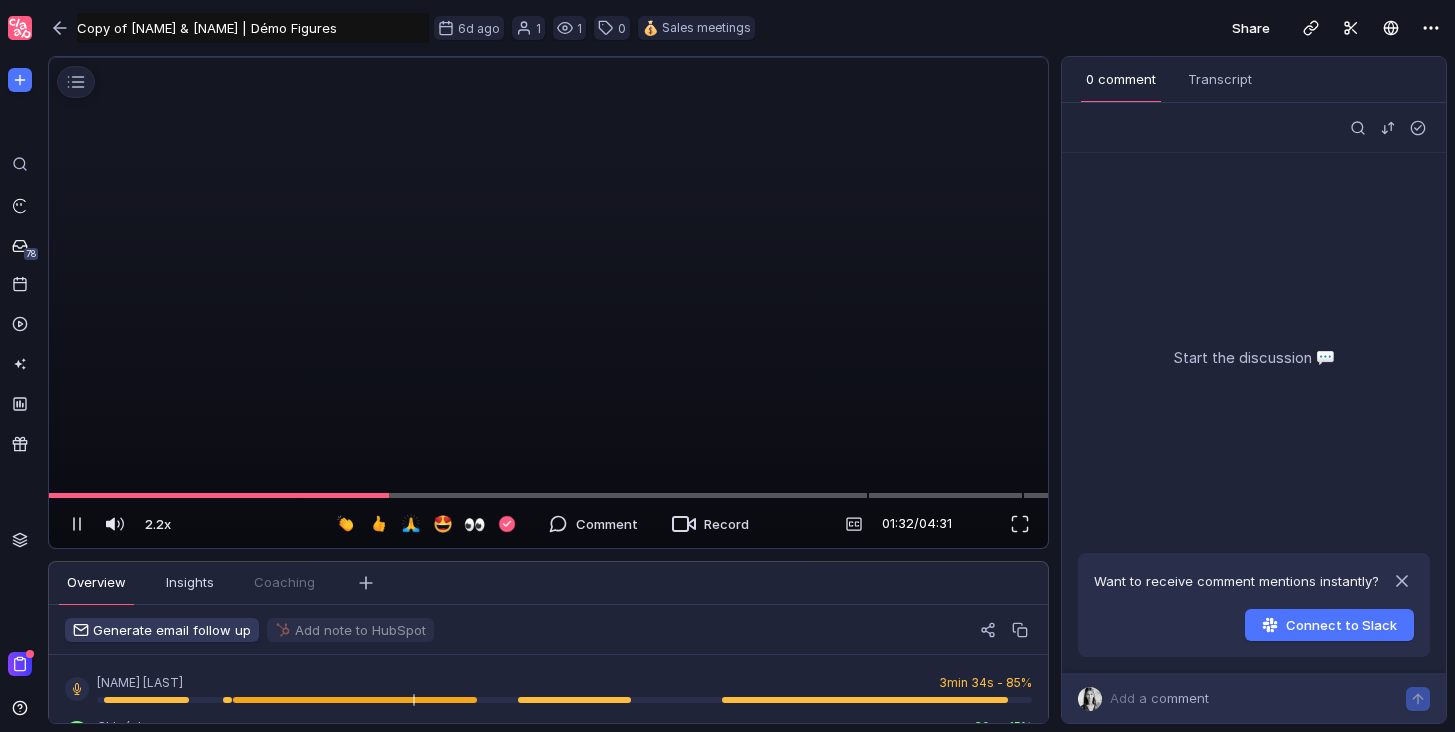 click at bounding box center [549, 58] 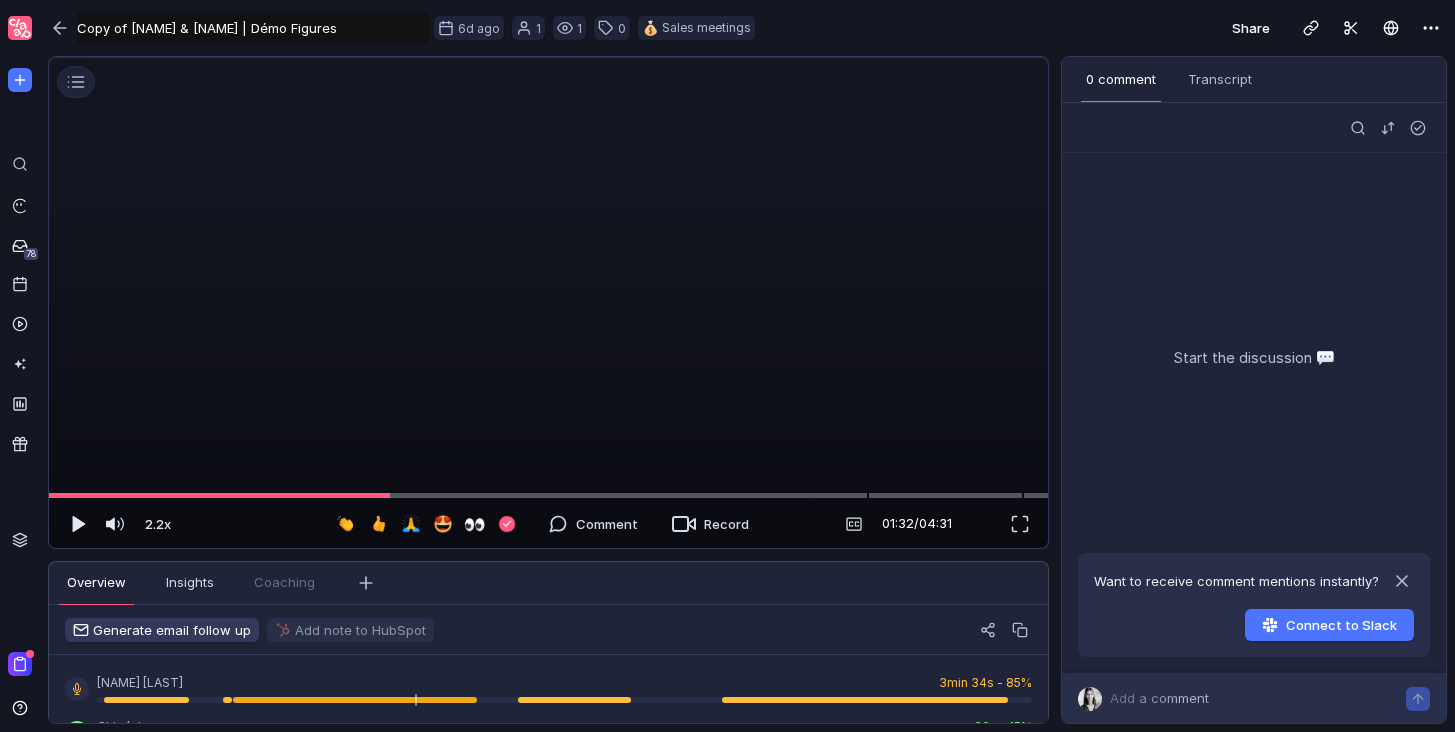 click at bounding box center (549, 58) 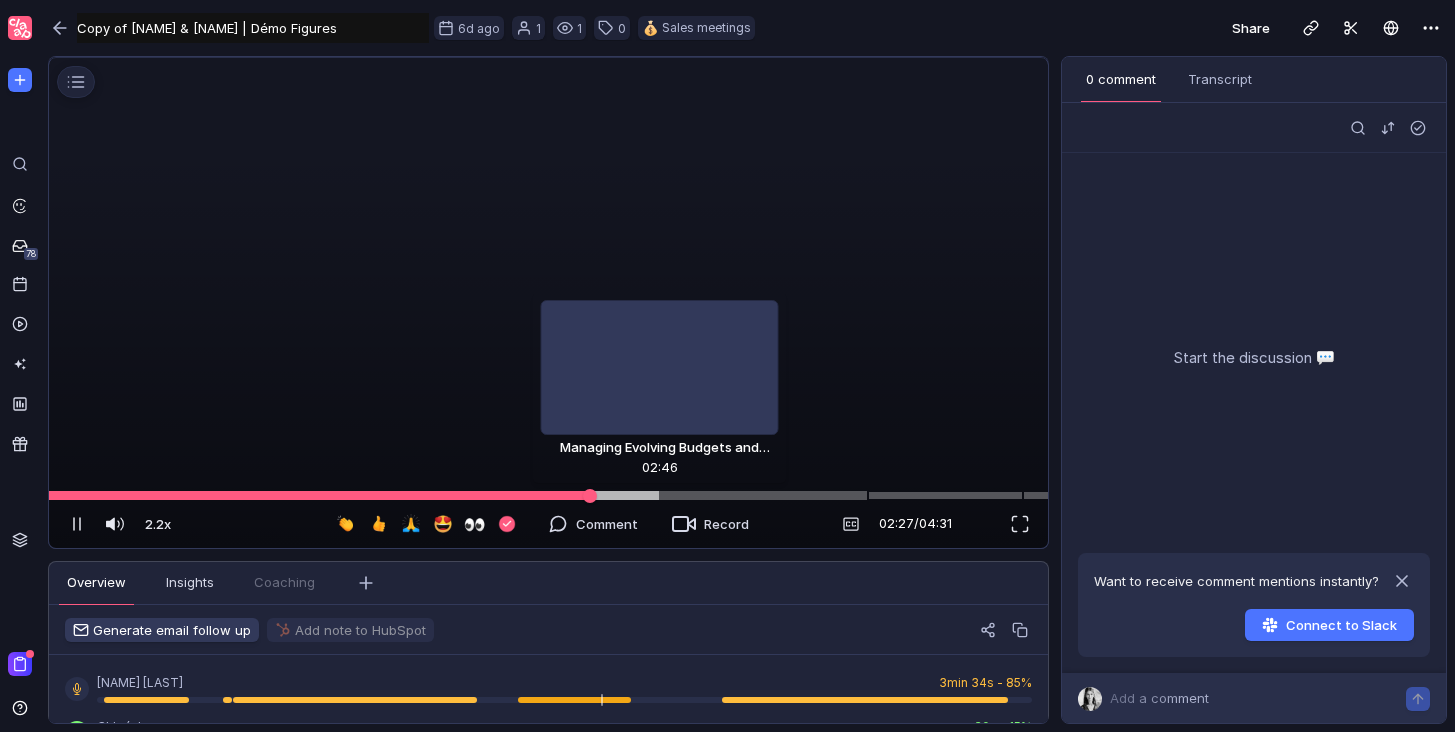 click at bounding box center [548, 495] 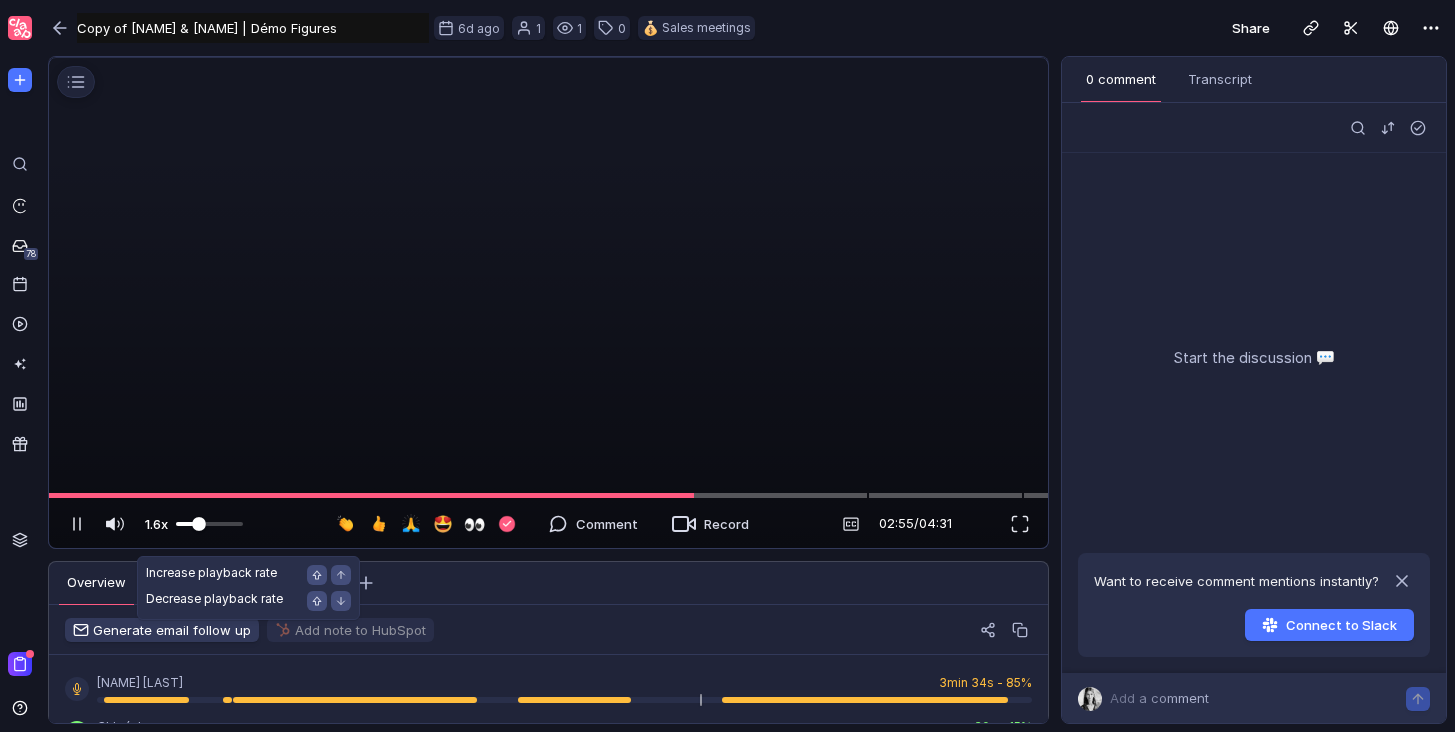 click at bounding box center (209, 524) 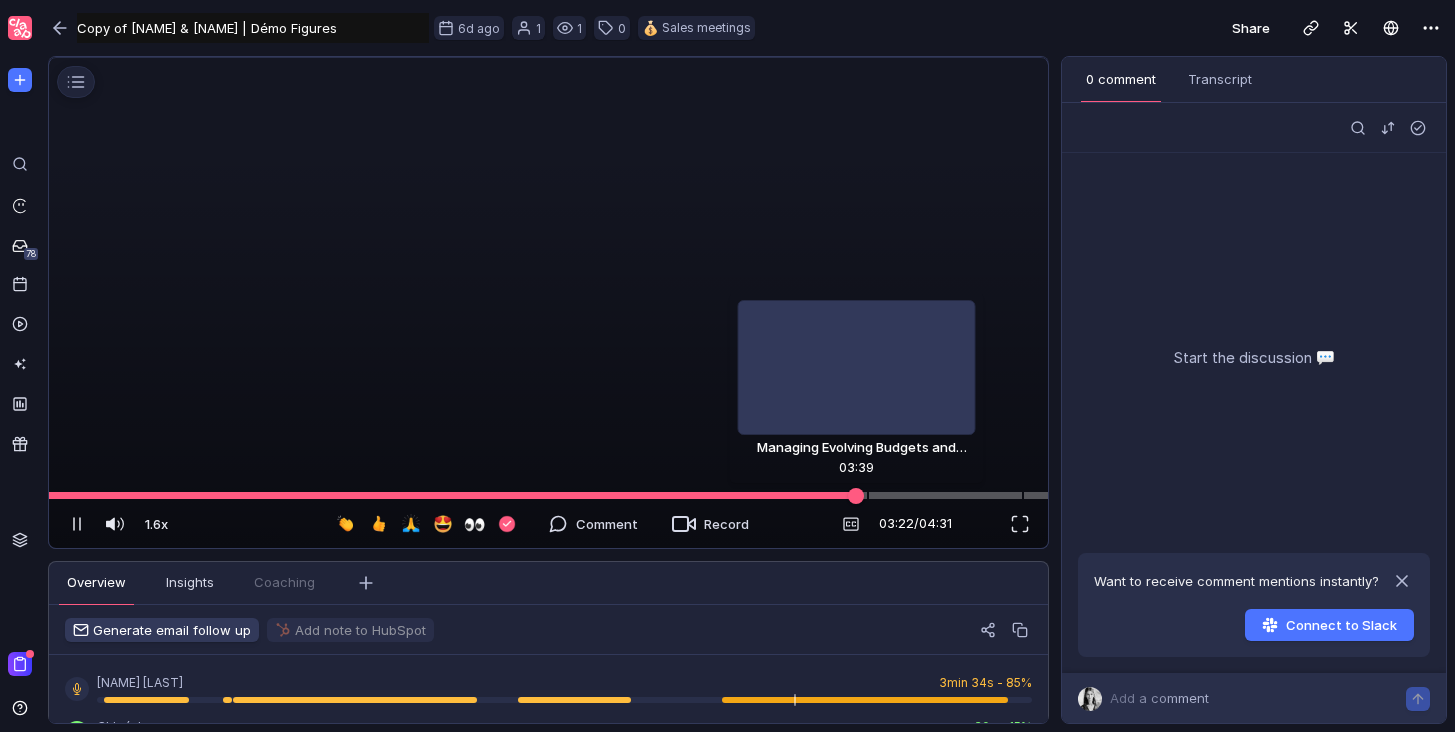 click at bounding box center [548, 495] 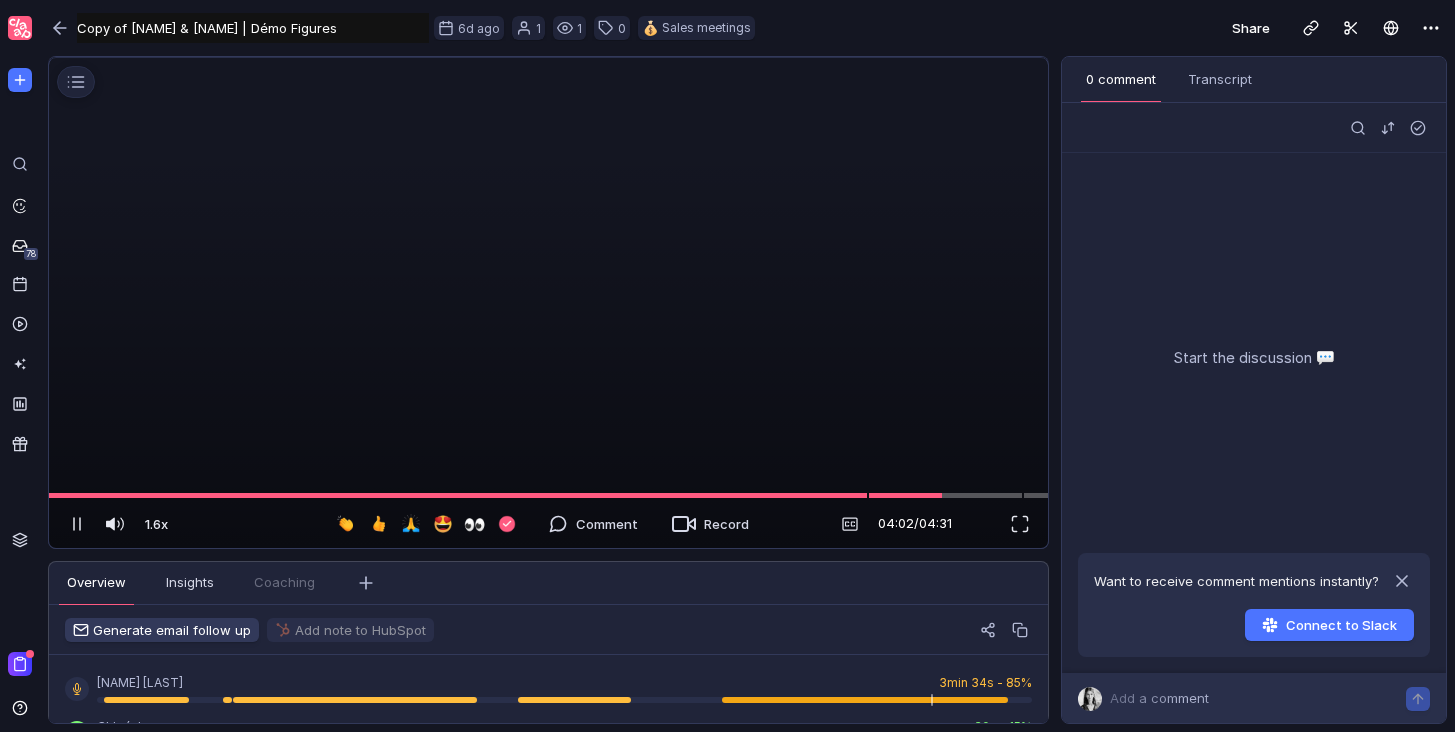 click at bounding box center (549, 58) 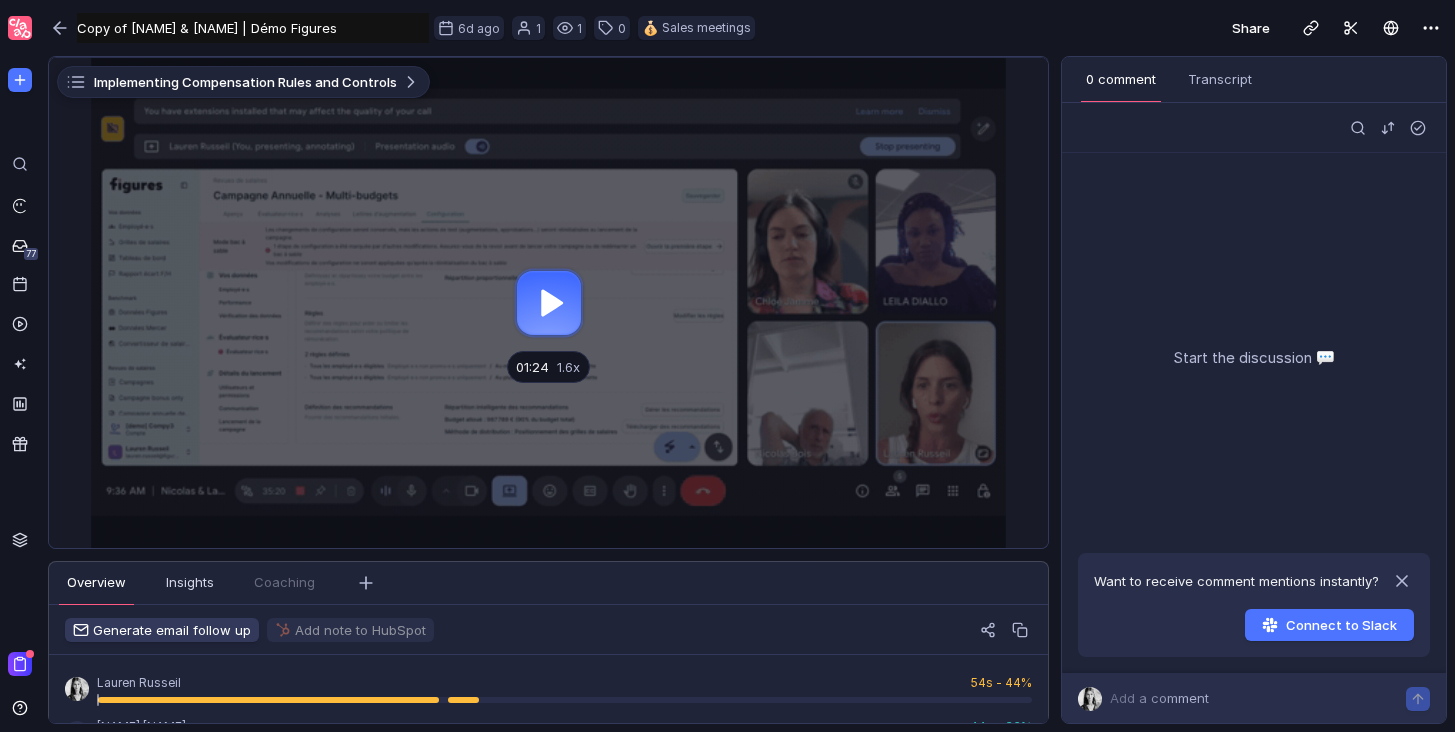 scroll, scrollTop: 0, scrollLeft: 0, axis: both 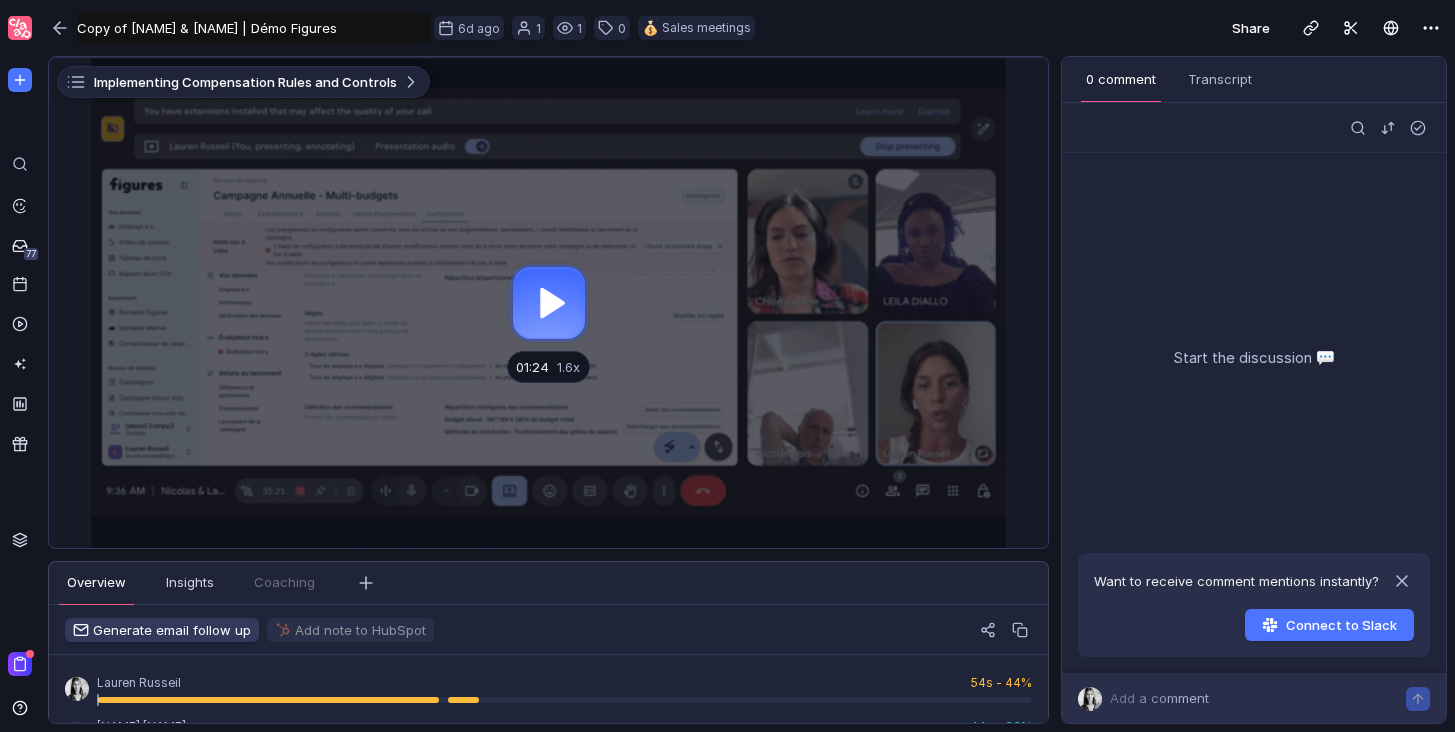 click at bounding box center [548, 303] 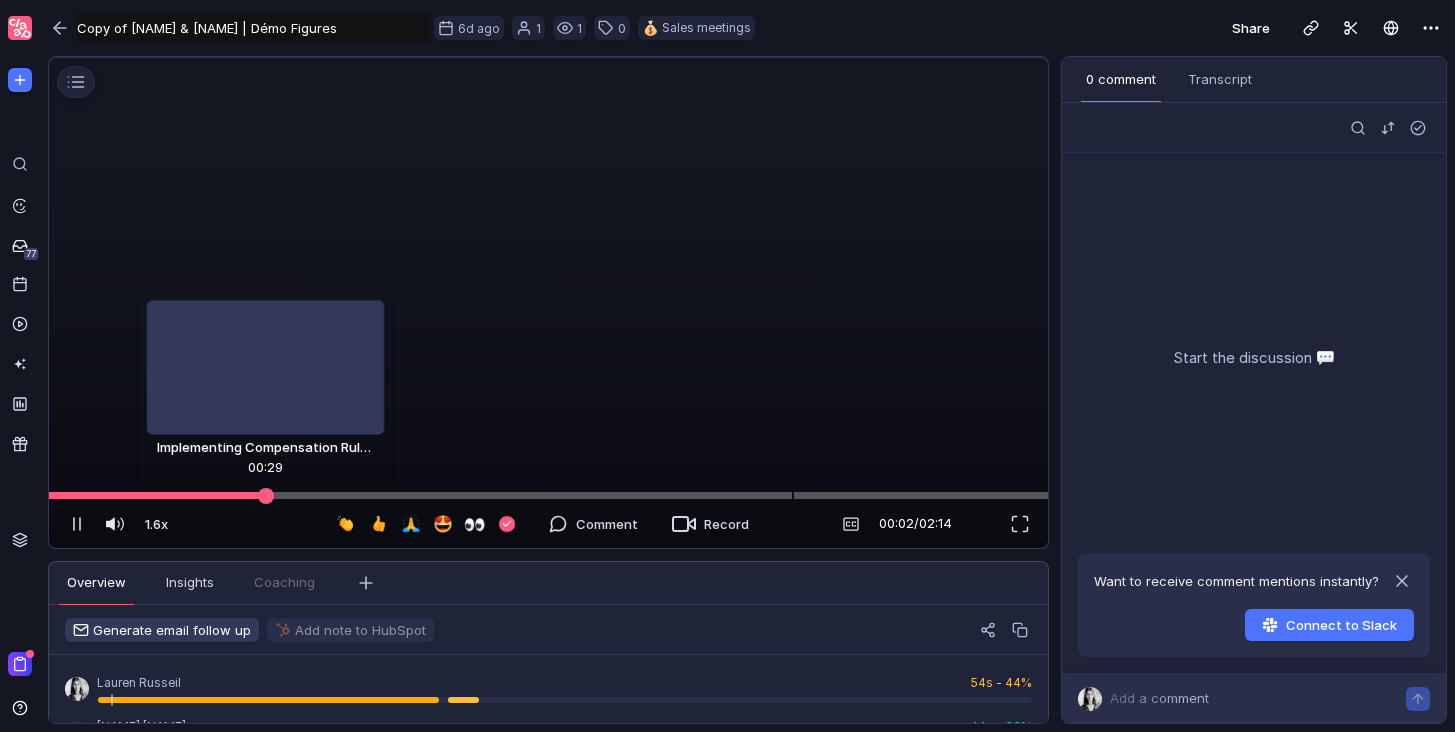 click at bounding box center [548, 495] 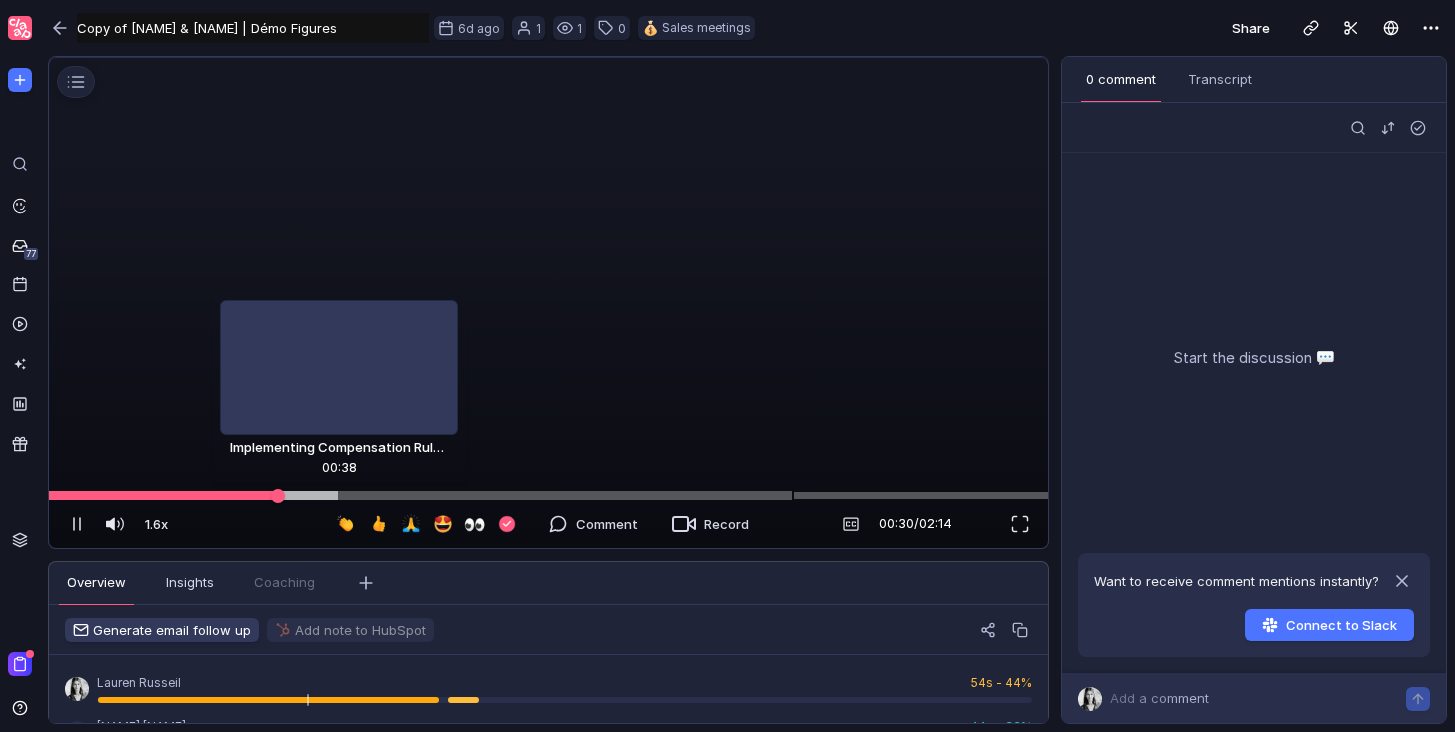 click at bounding box center (548, 495) 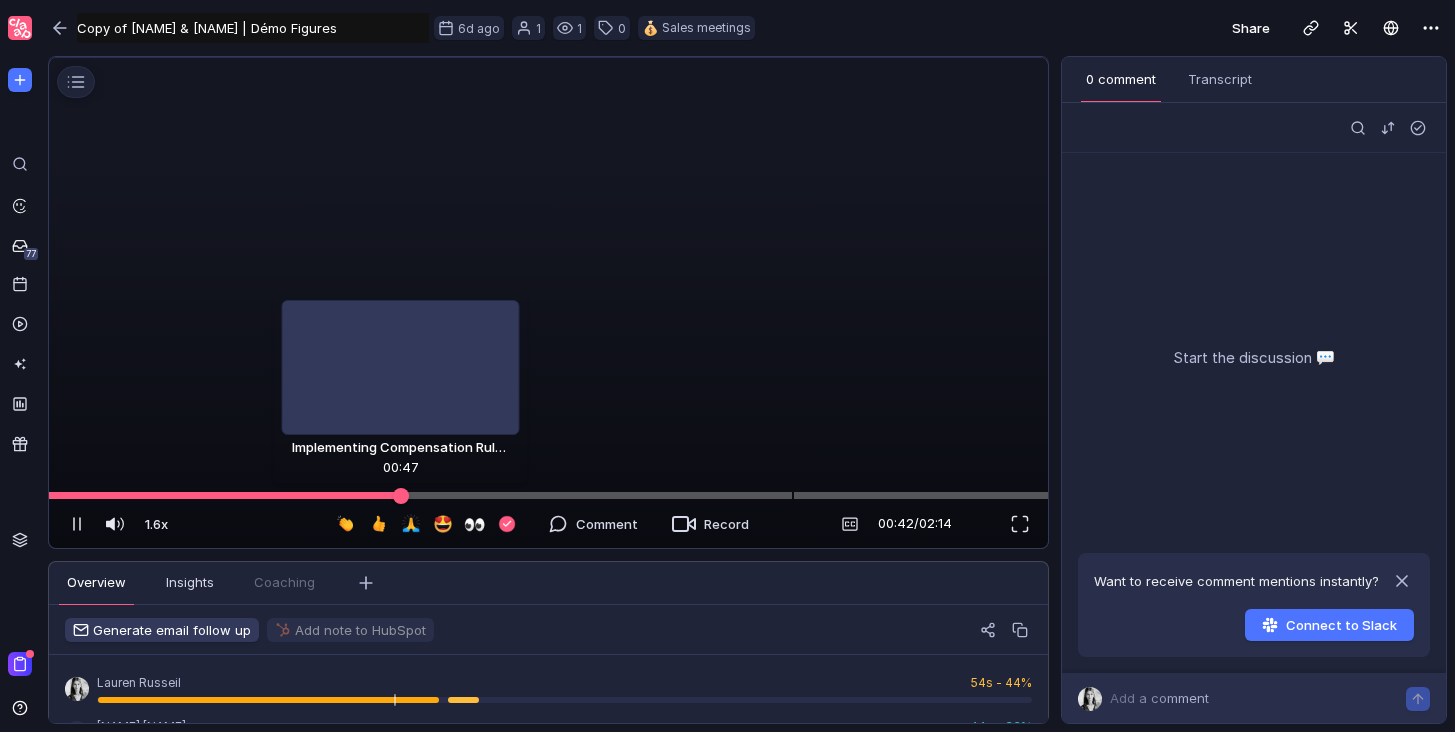 click at bounding box center (548, 495) 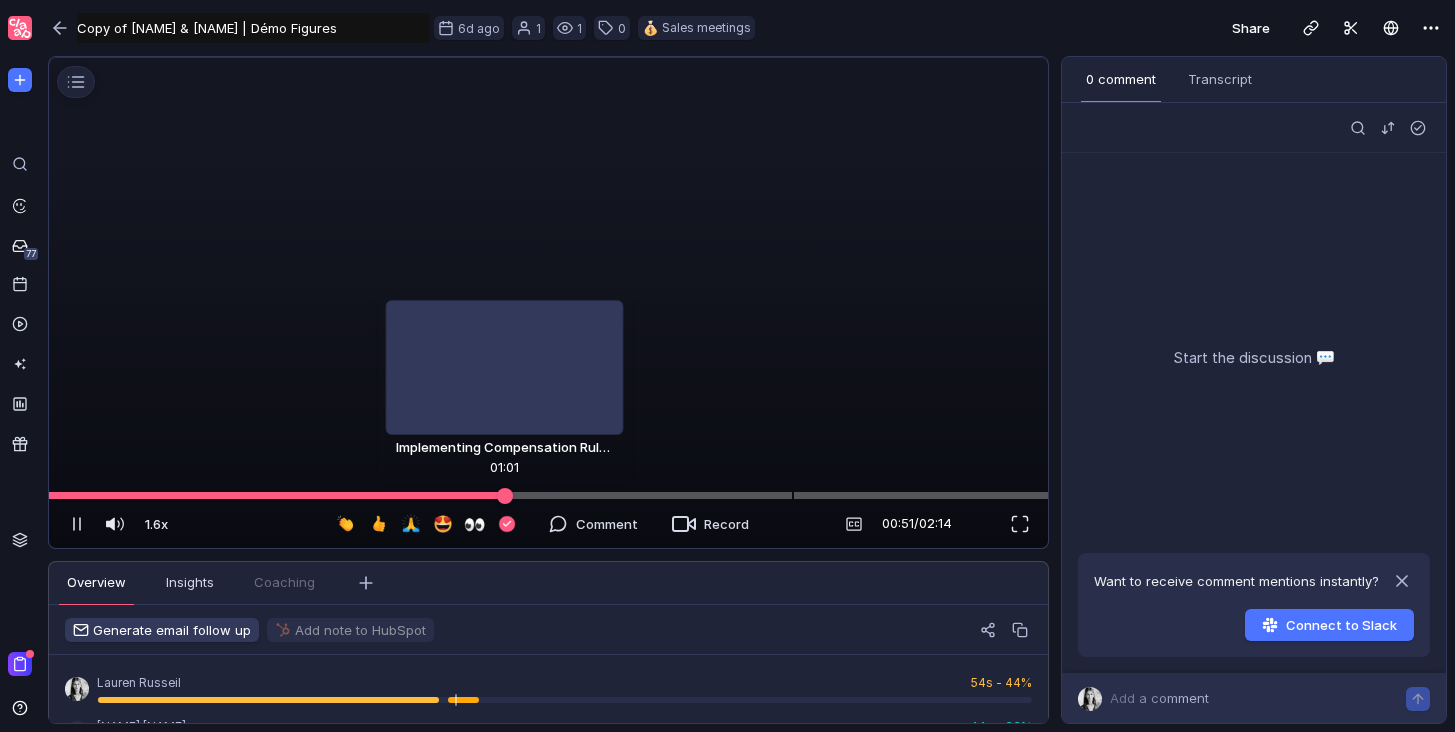 click at bounding box center [548, 495] 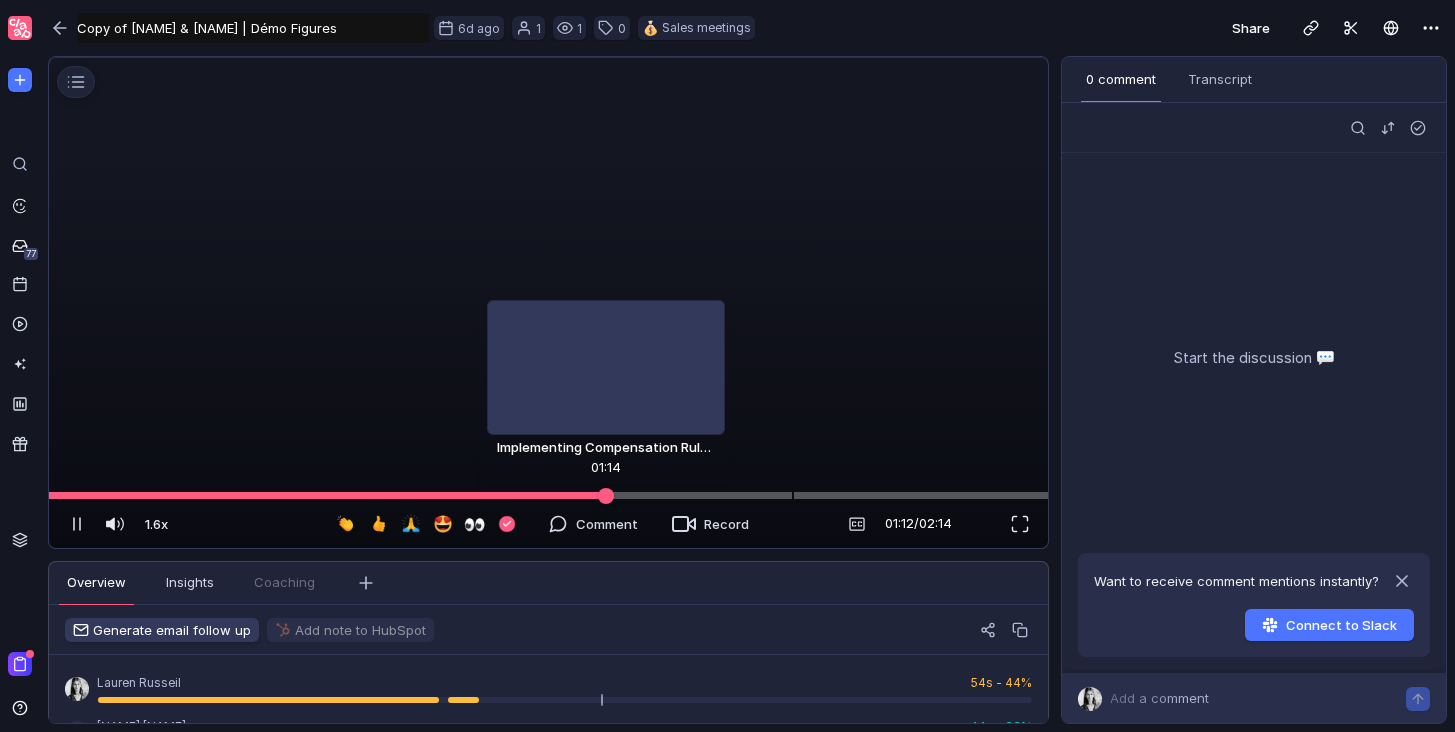 click at bounding box center [548, 495] 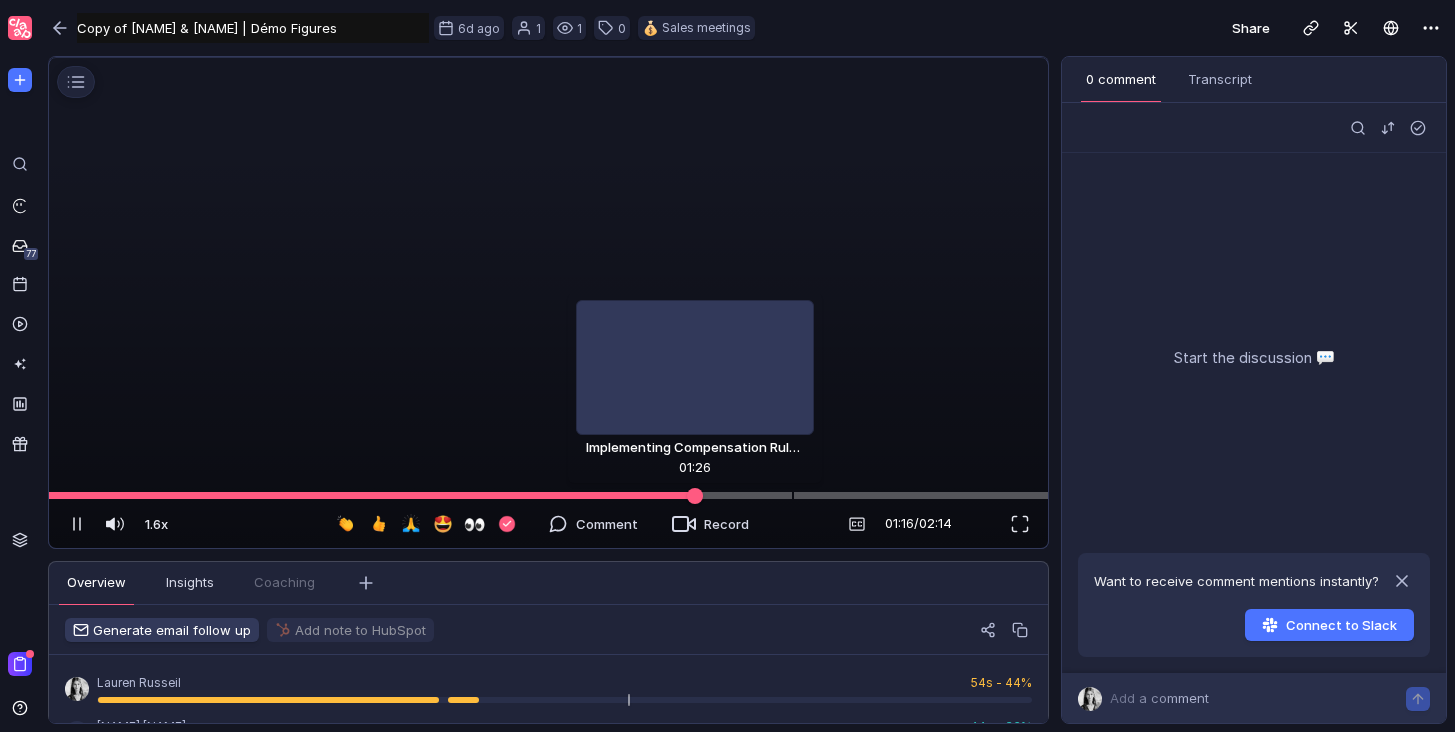 click at bounding box center [548, 495] 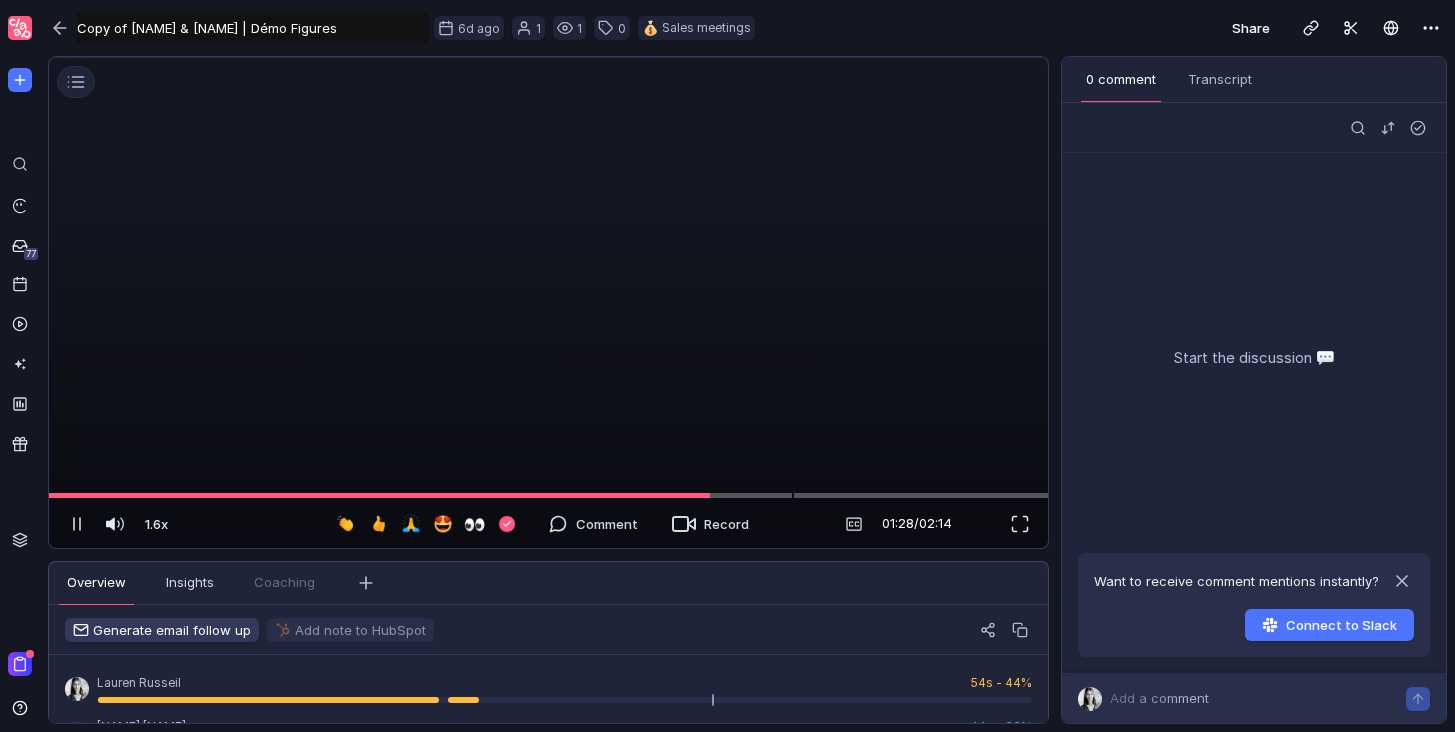 click at bounding box center (549, 58) 